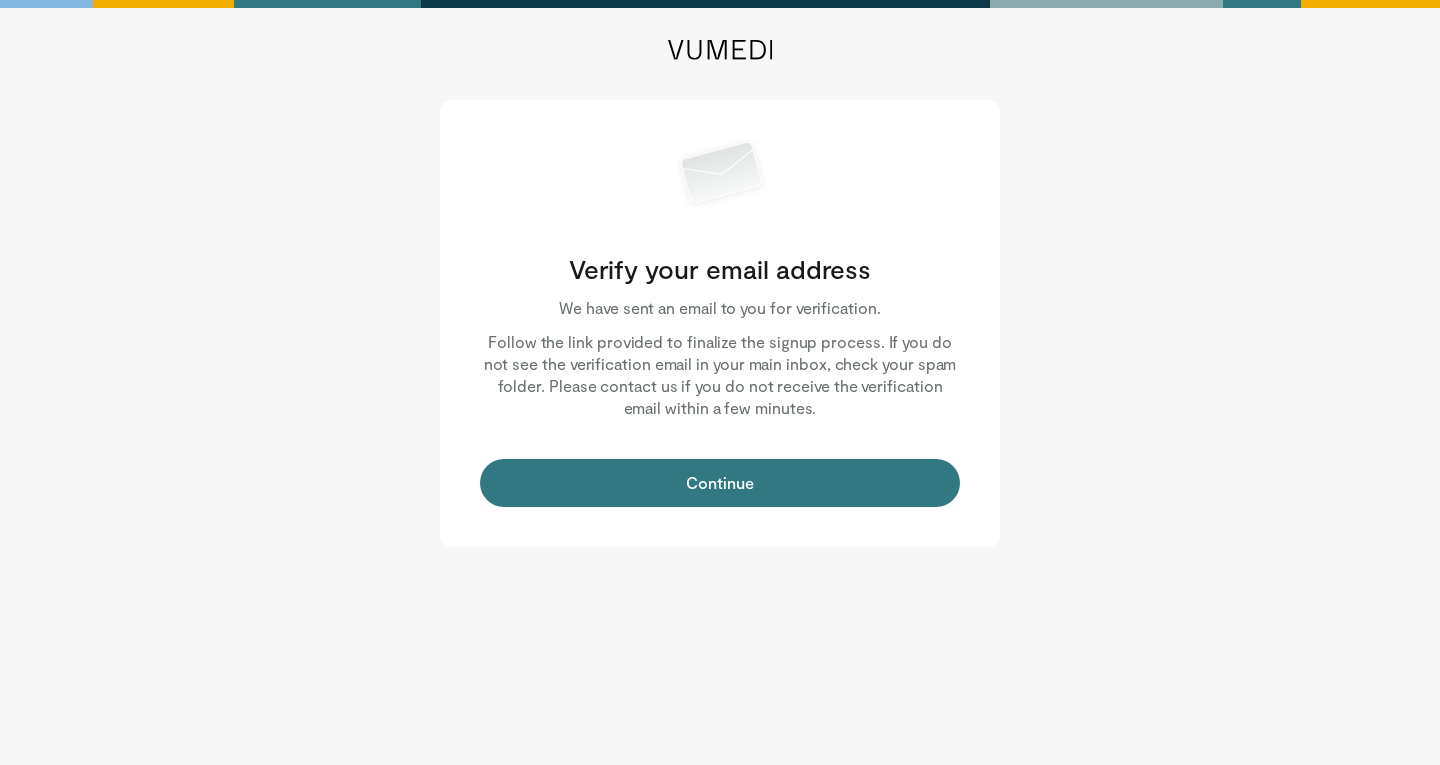 scroll, scrollTop: 0, scrollLeft: 0, axis: both 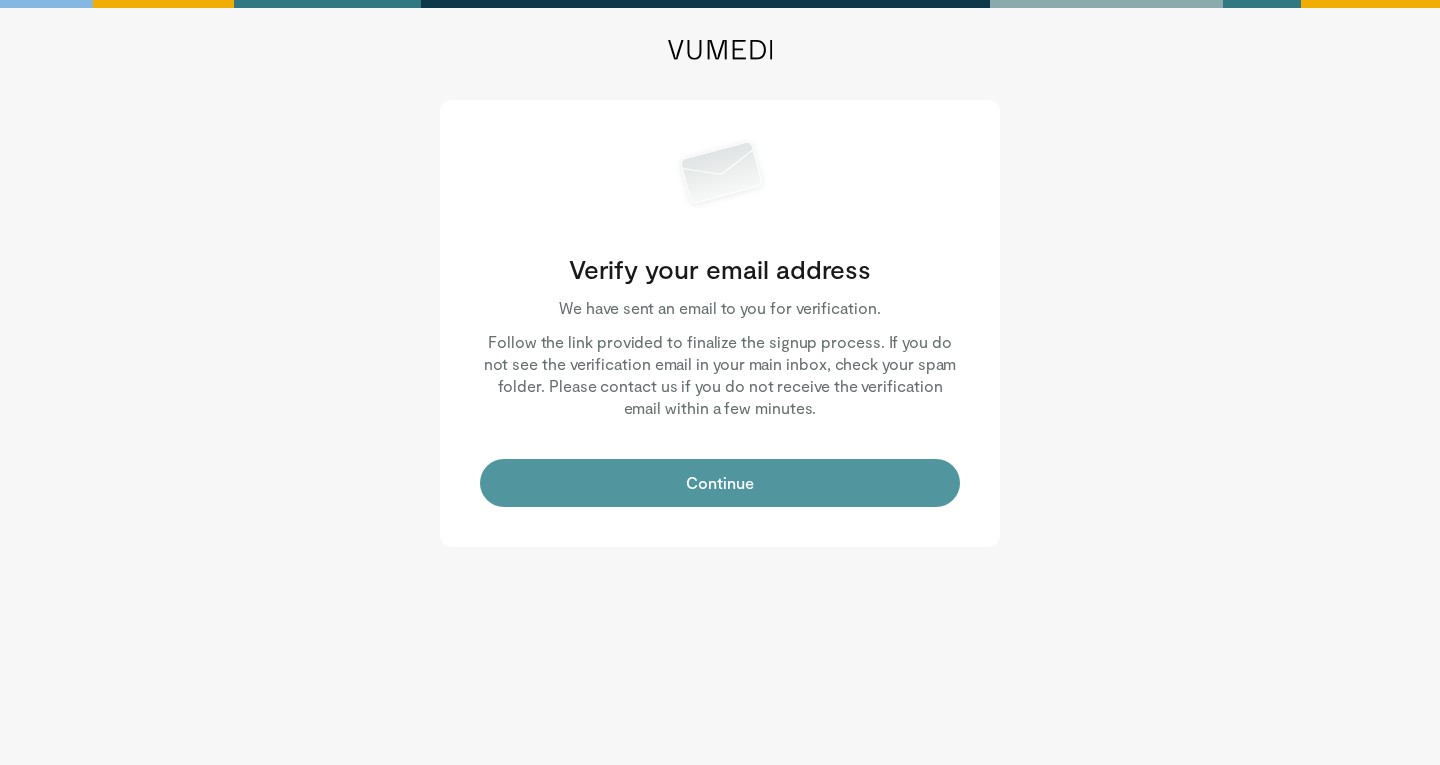 click on "Continue" at bounding box center (720, 483) 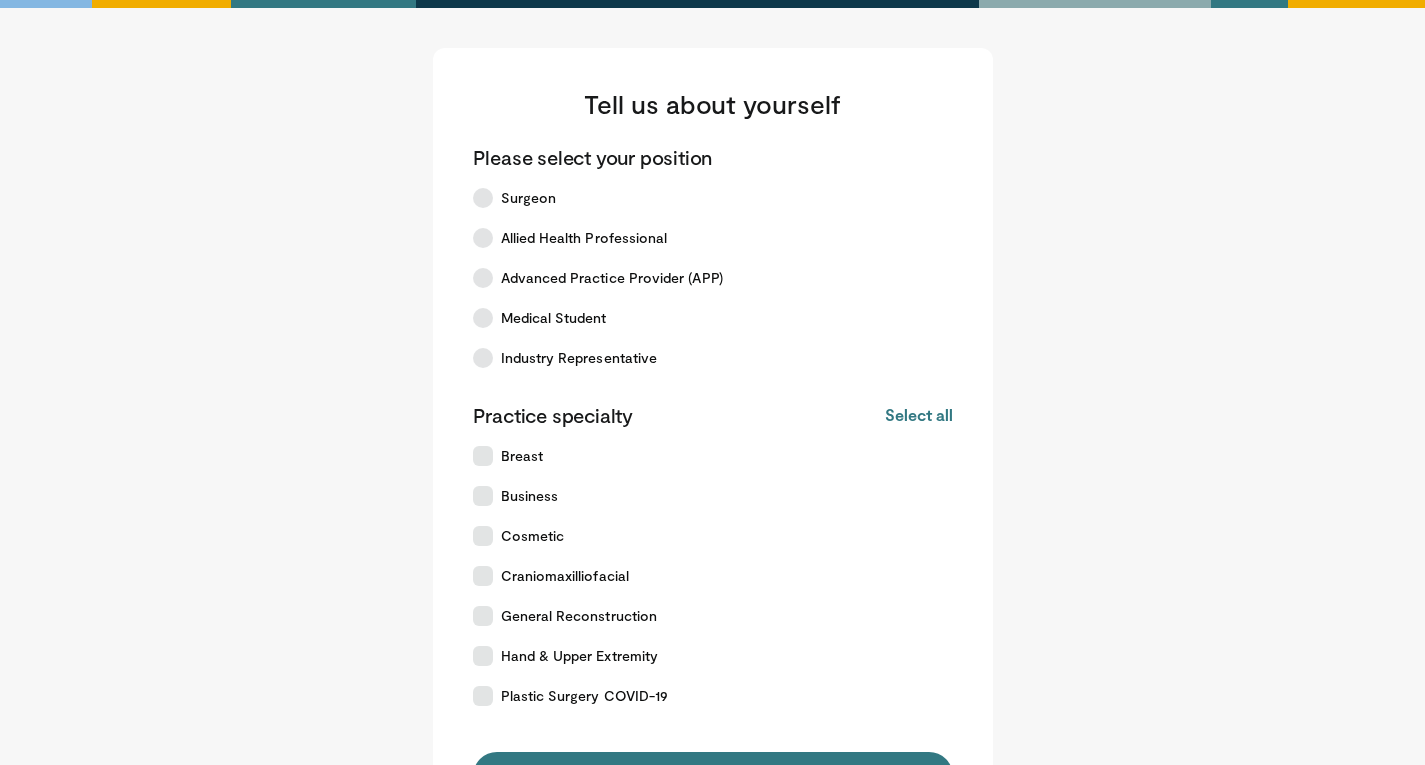 scroll, scrollTop: 0, scrollLeft: 0, axis: both 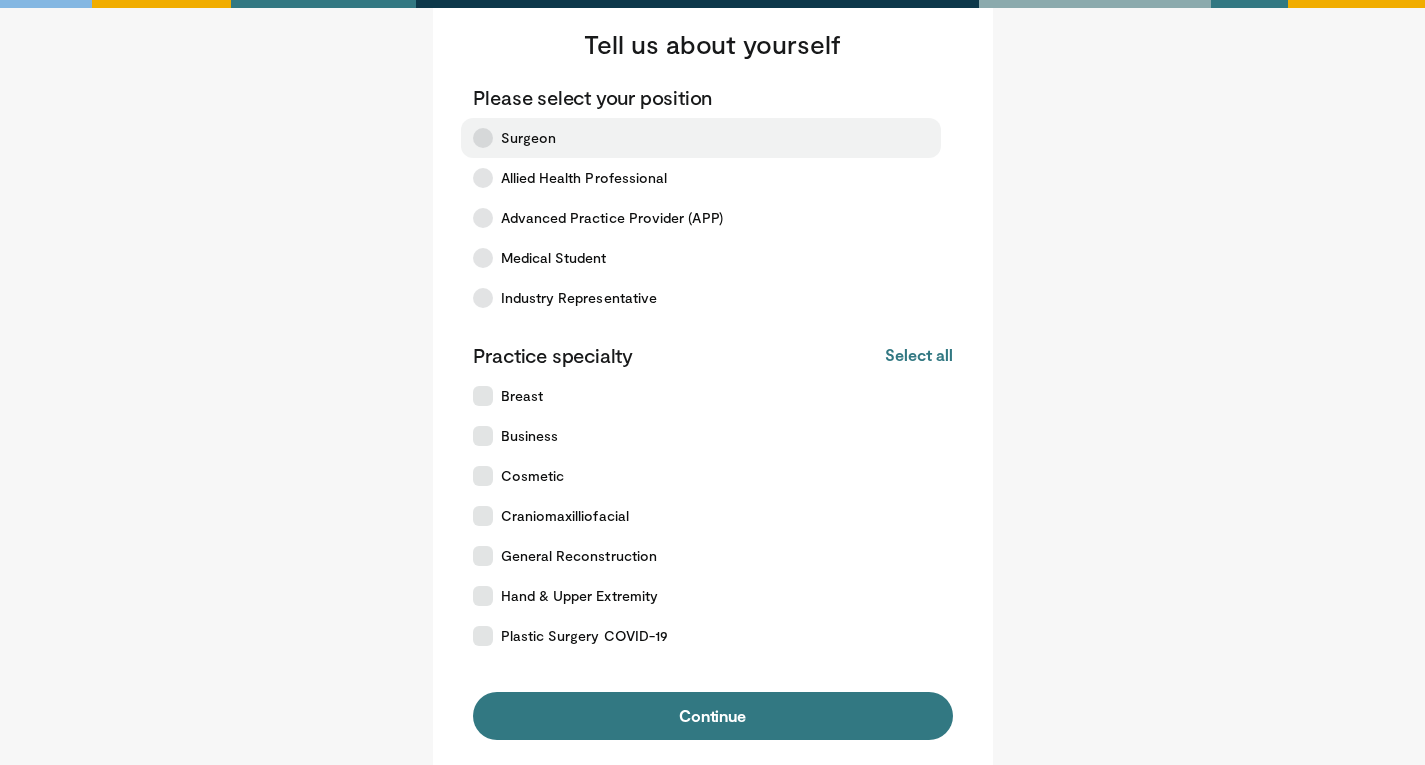 click on "Surgeon" at bounding box center [529, 138] 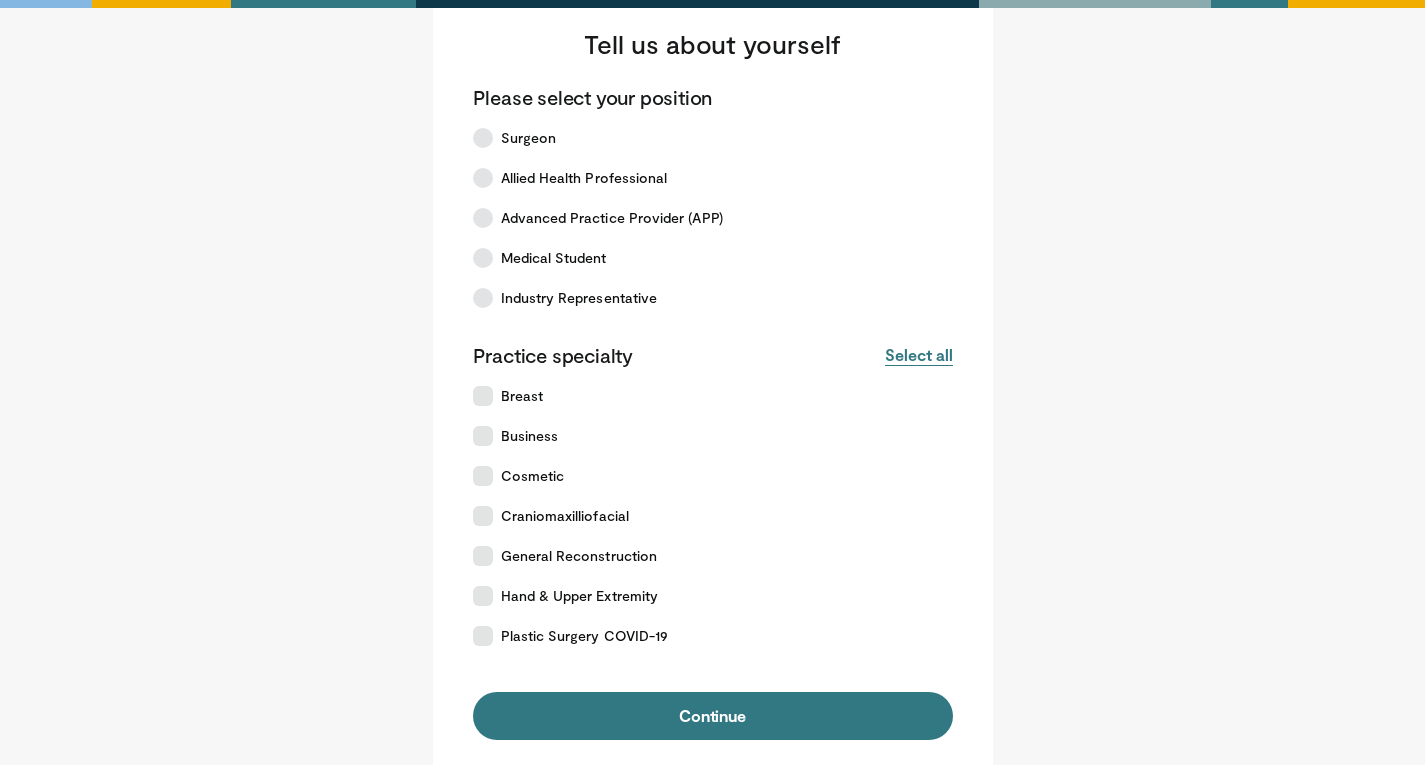 click on "Select all" at bounding box center [918, 355] 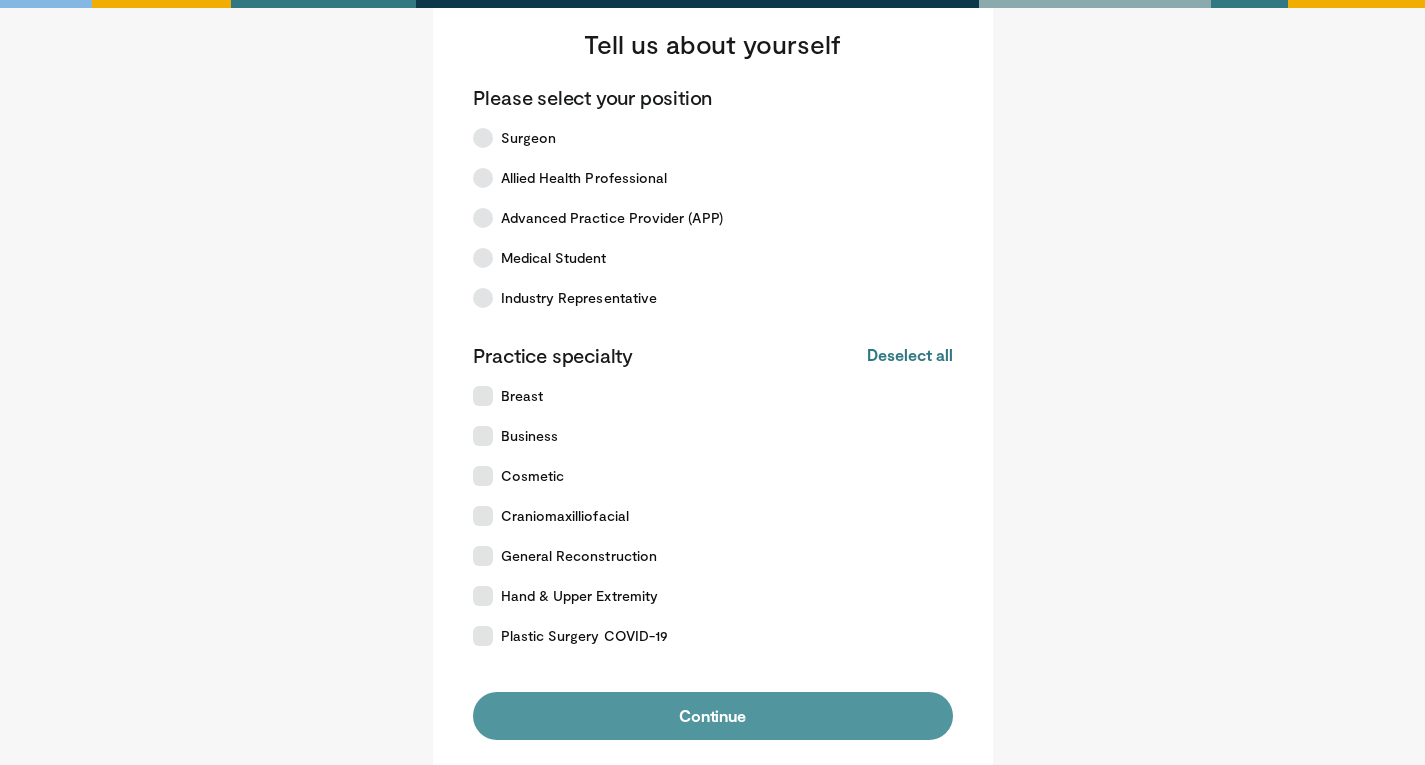 click on "Continue" at bounding box center (713, 716) 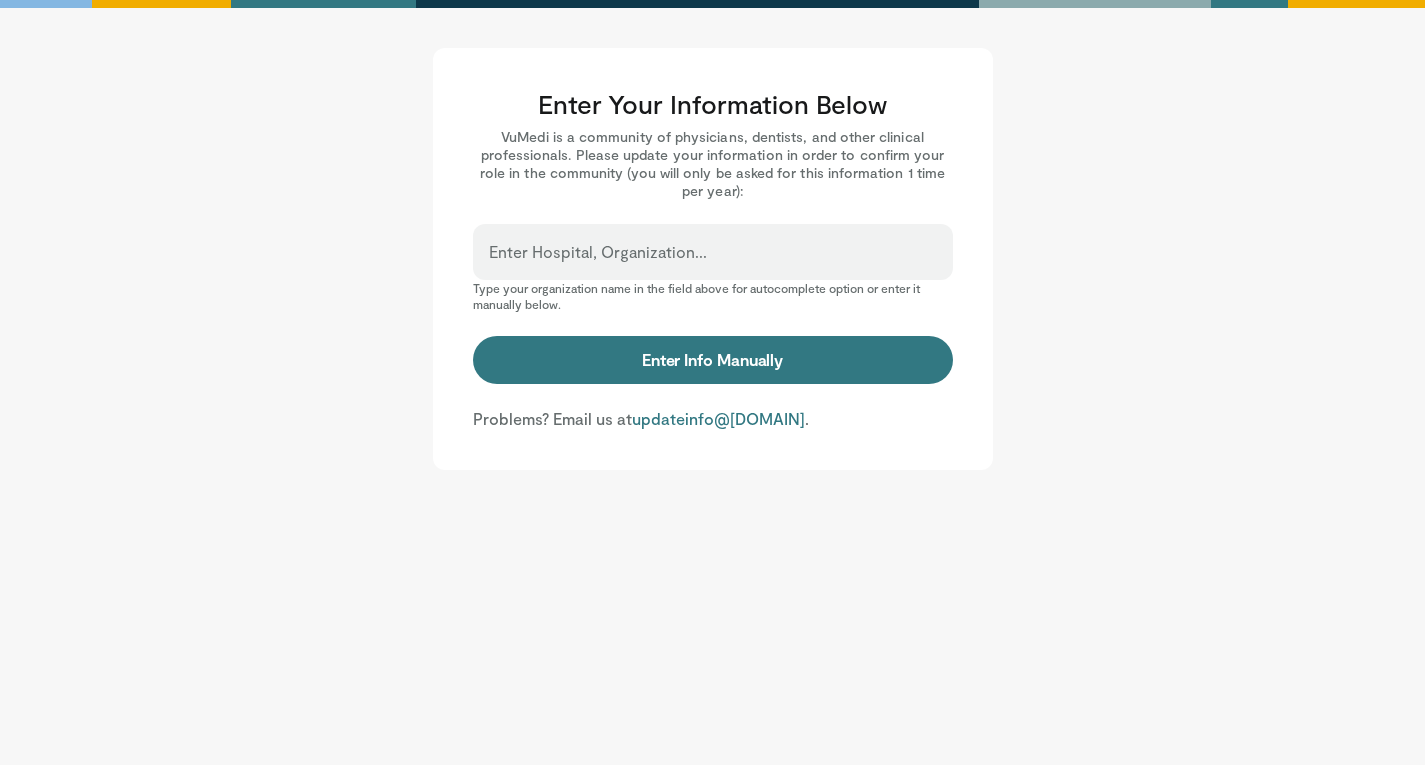 scroll, scrollTop: 0, scrollLeft: 0, axis: both 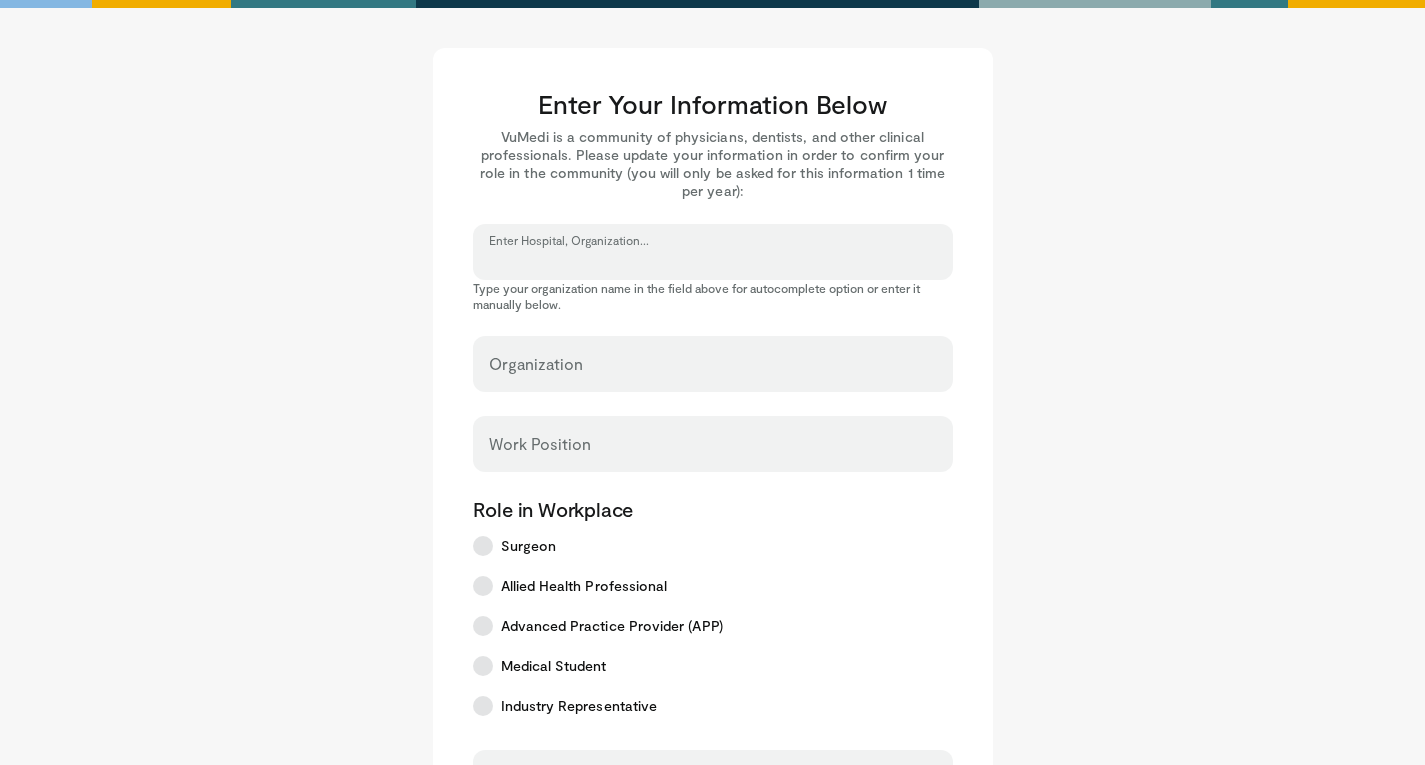 click on "Enter Hospital, Organization..." at bounding box center (713, 261) 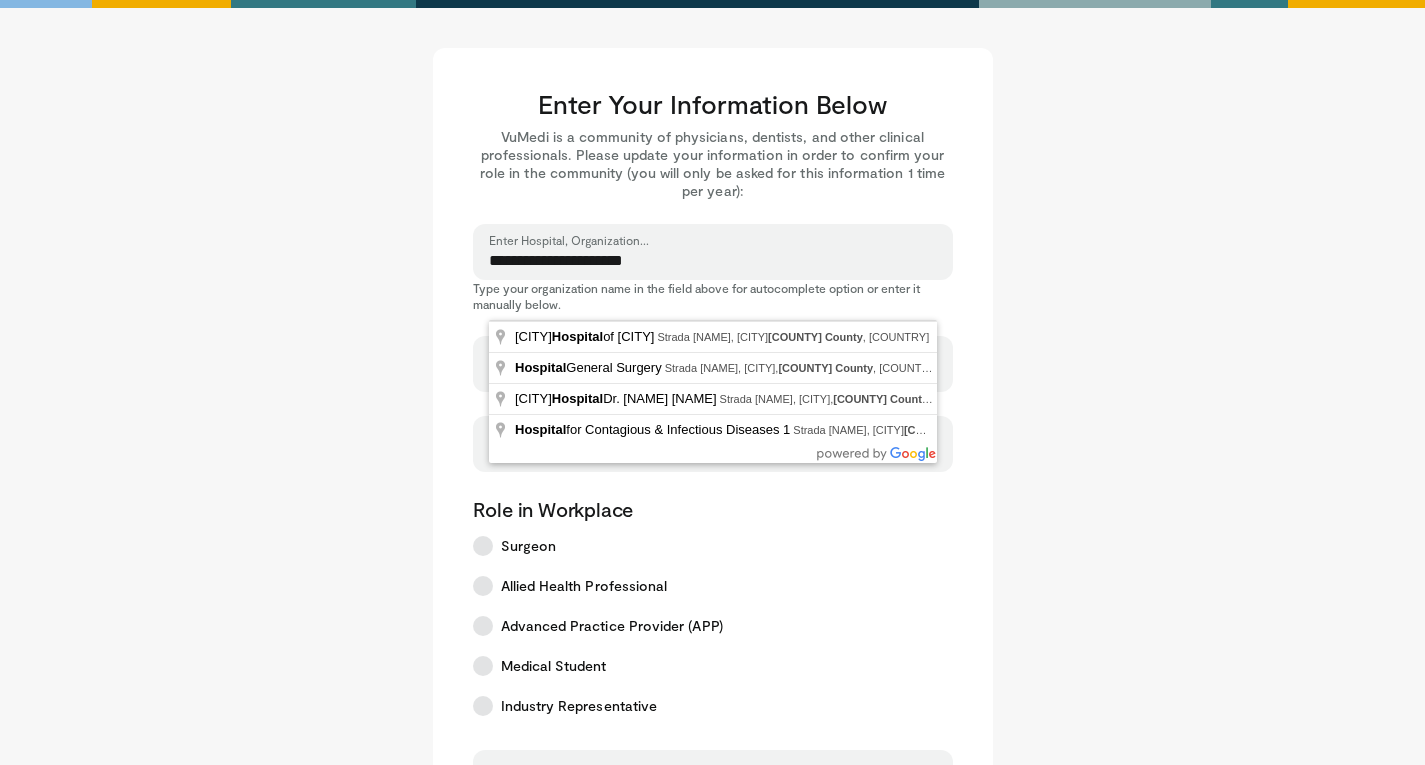 type on "**********" 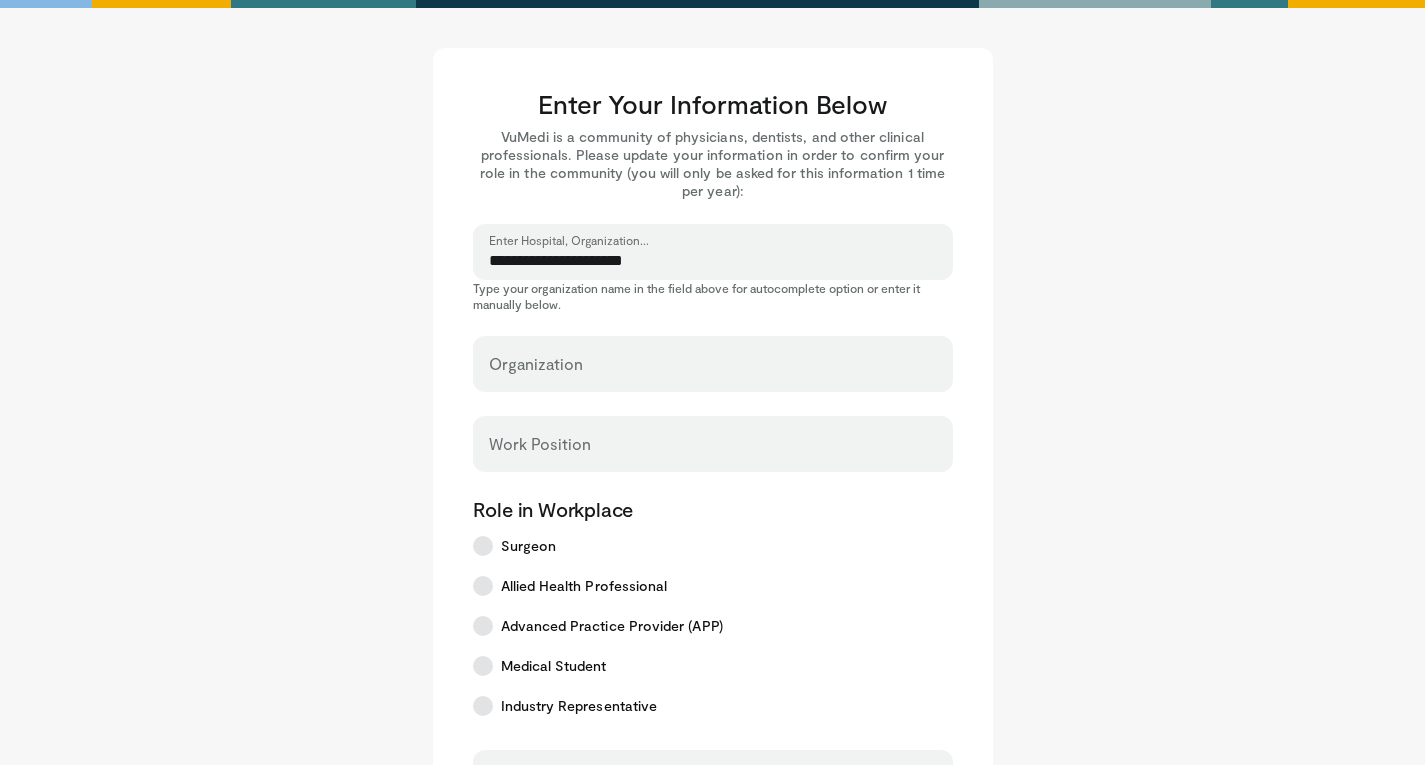 click on "**********" at bounding box center [713, 709] 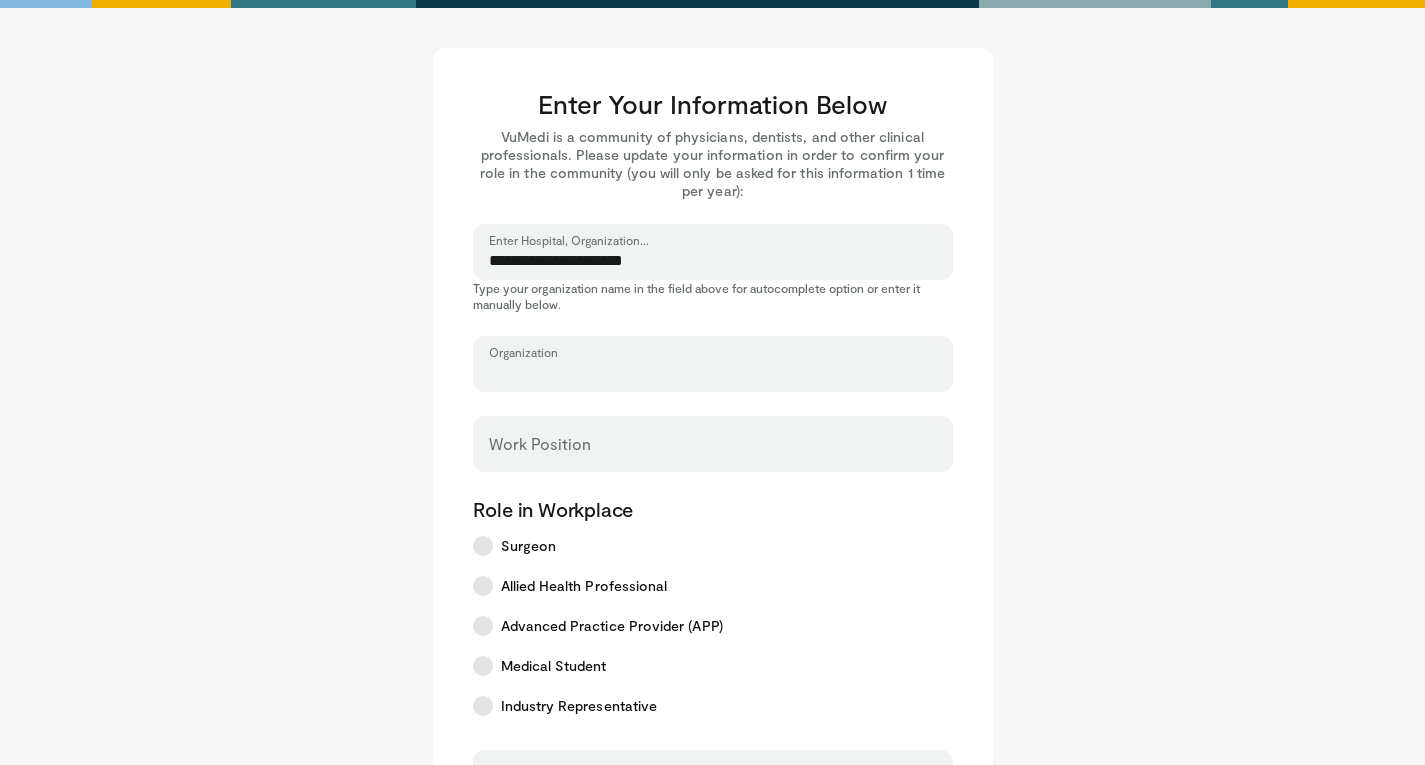 click on "Organization" at bounding box center (713, 373) 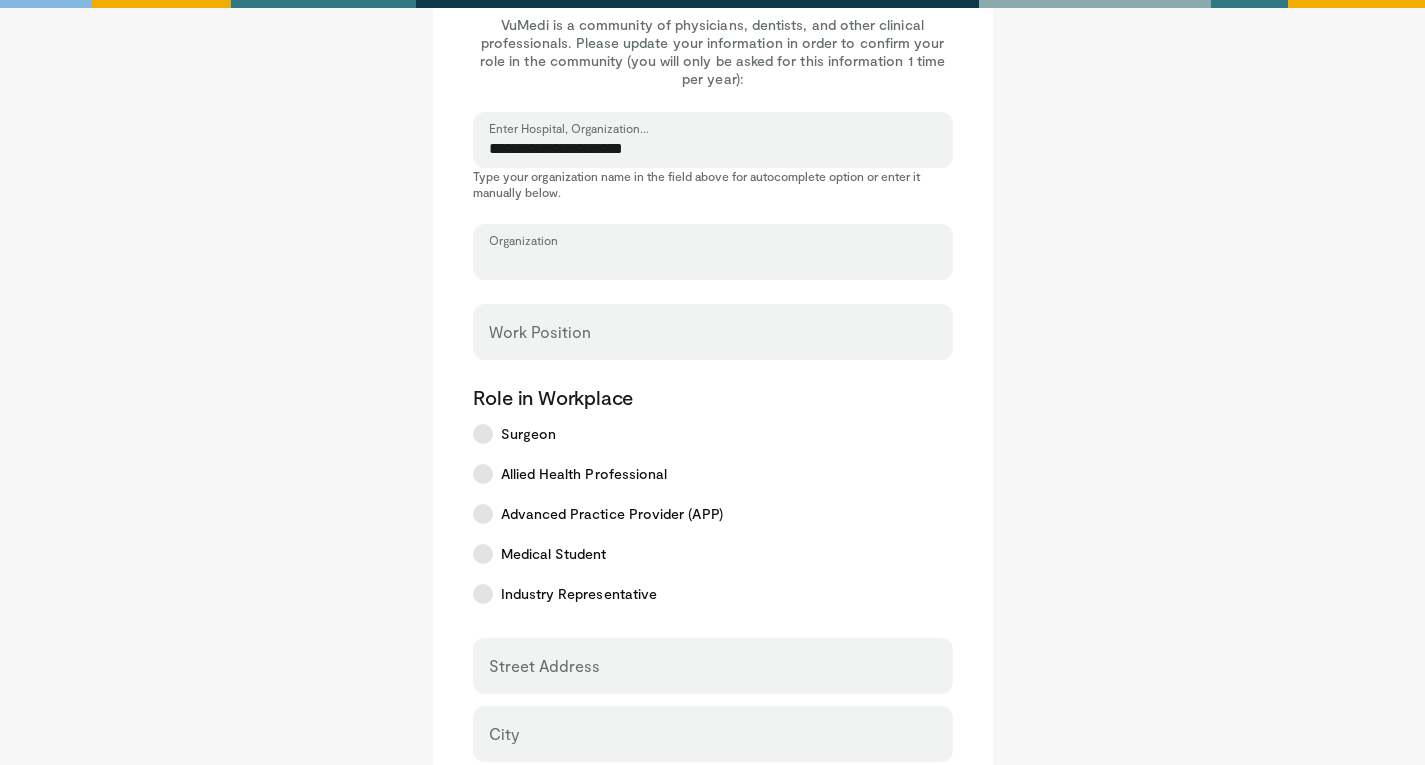 scroll, scrollTop: 144, scrollLeft: 0, axis: vertical 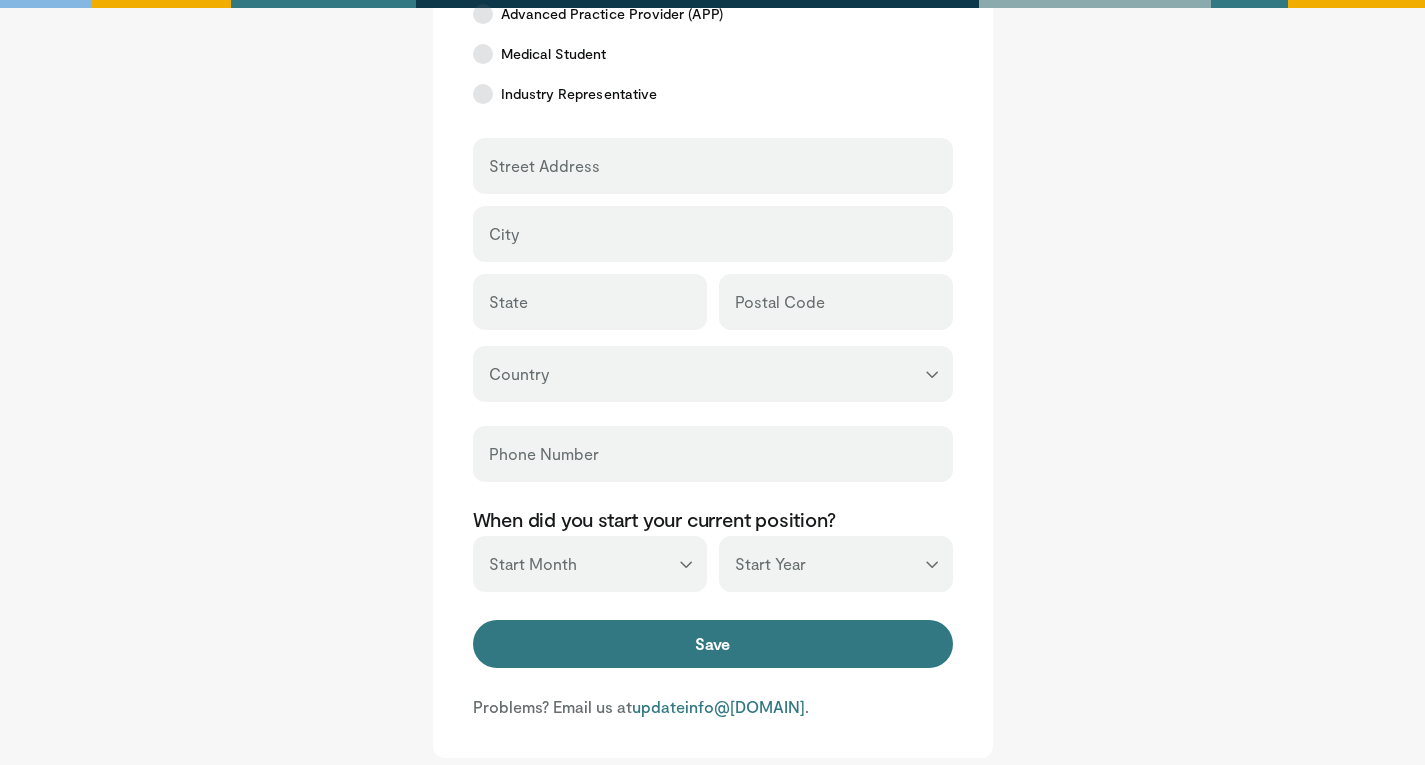 click on "Street Address" at bounding box center (713, 166) 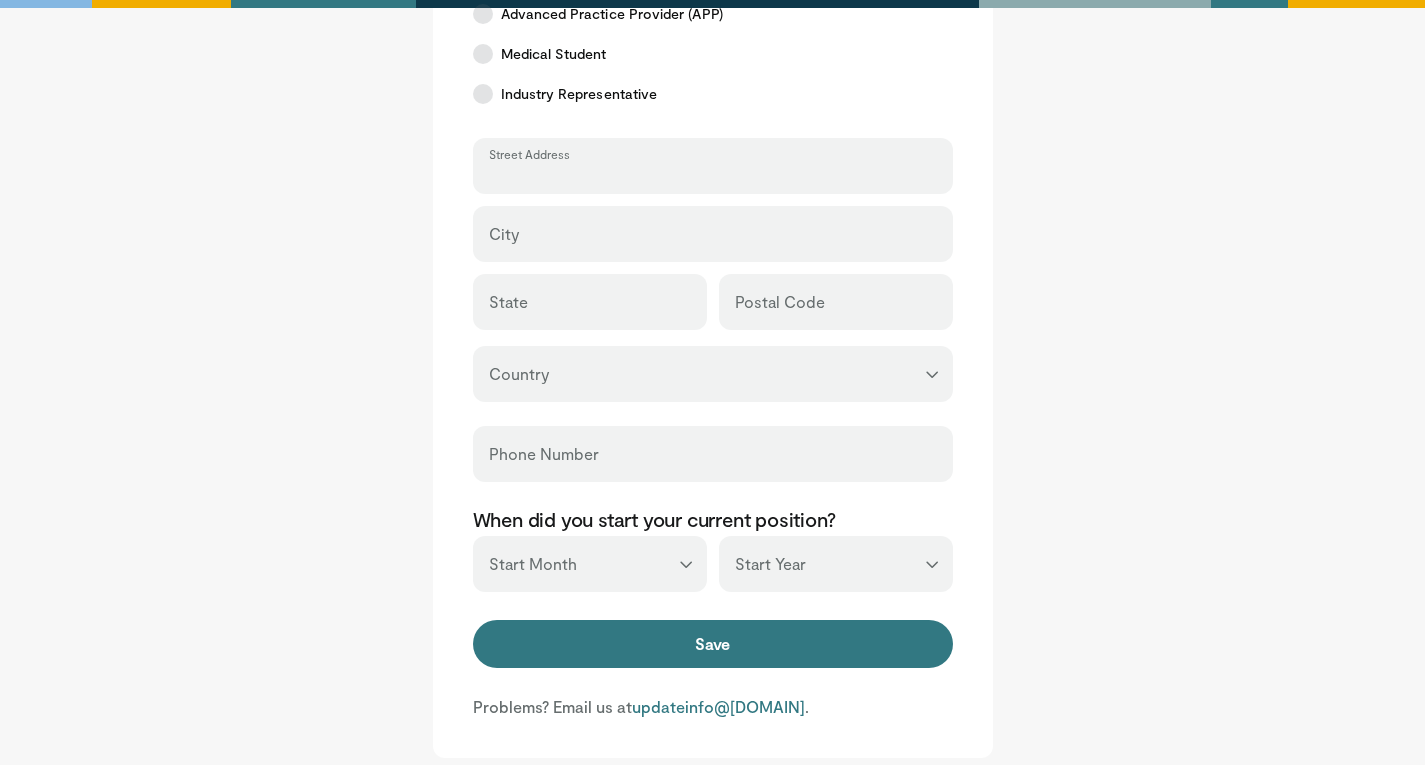 click on "Street Address" at bounding box center [713, 175] 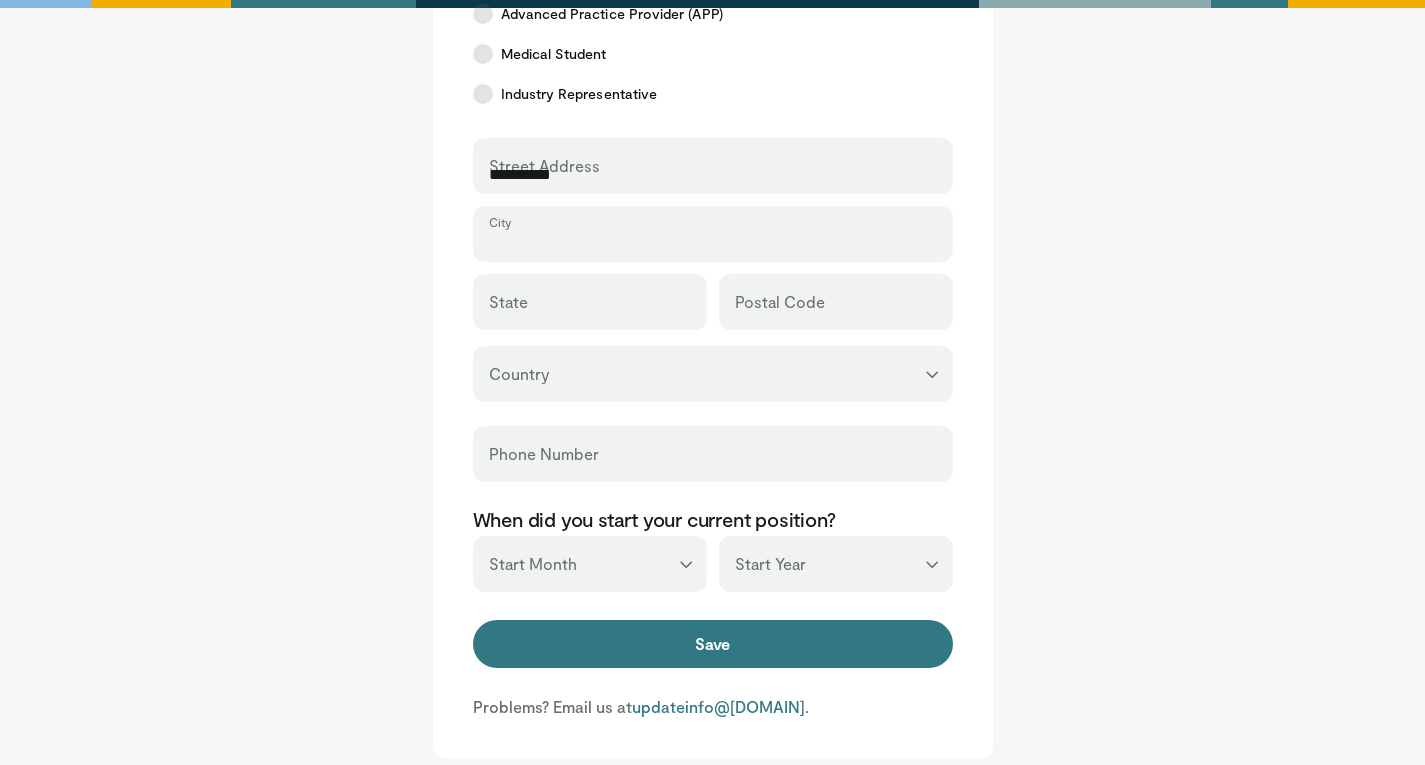 type on "**********" 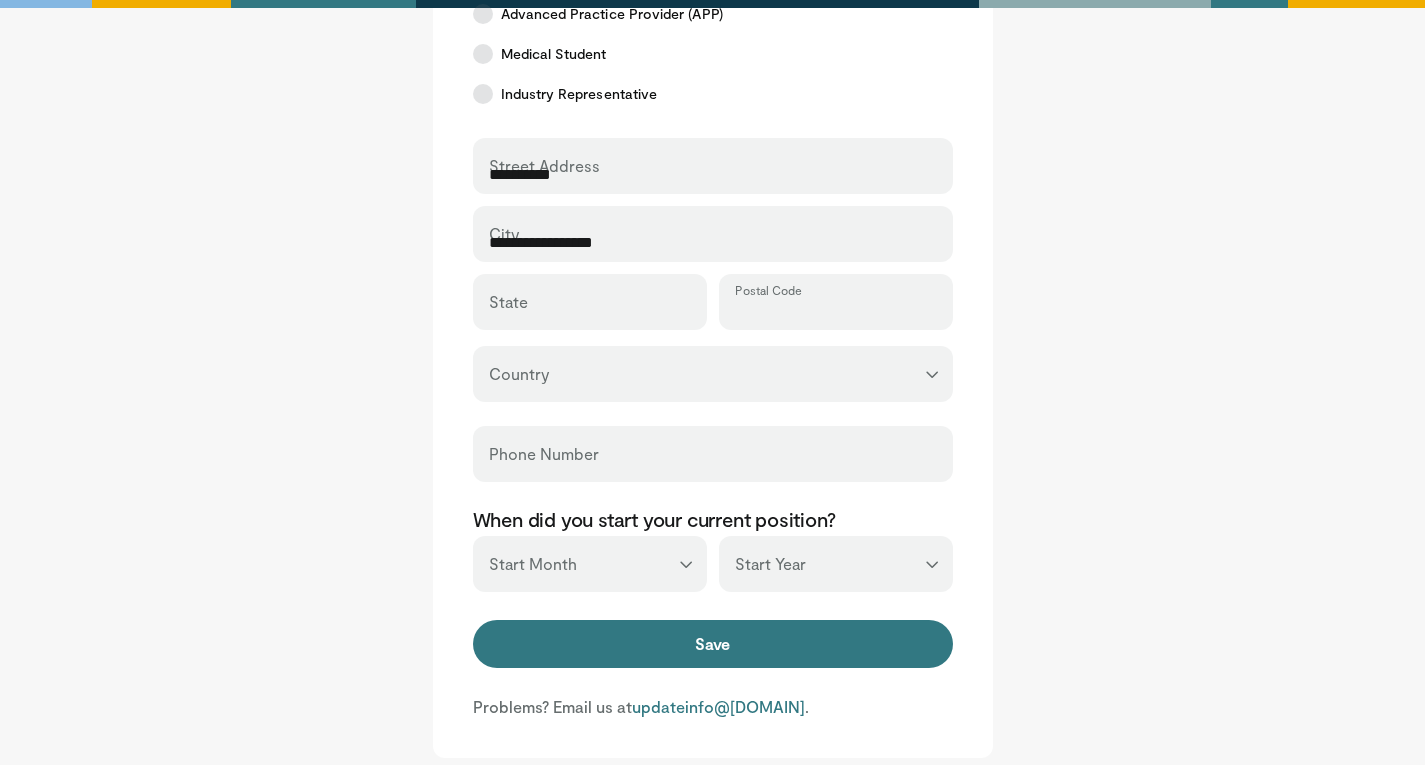 type on "******" 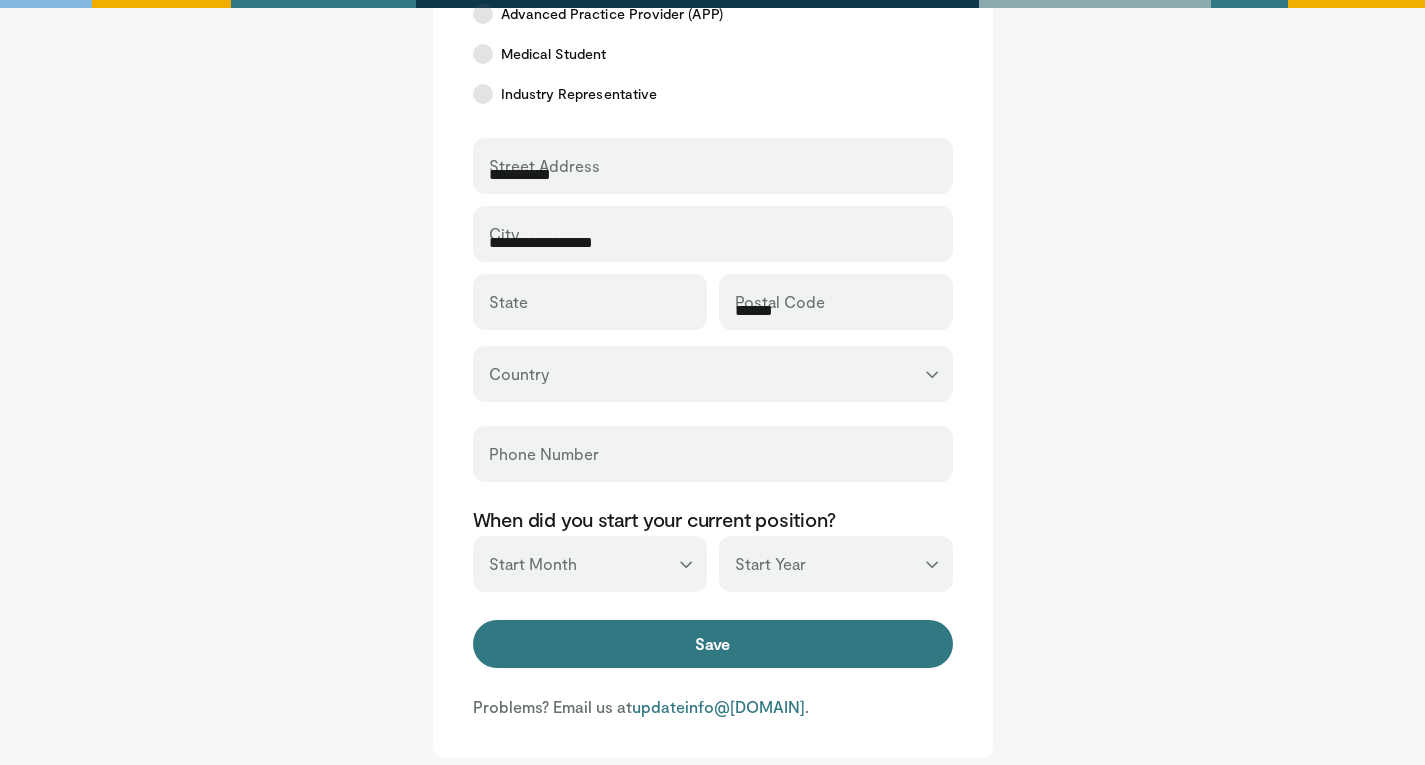 select on "**" 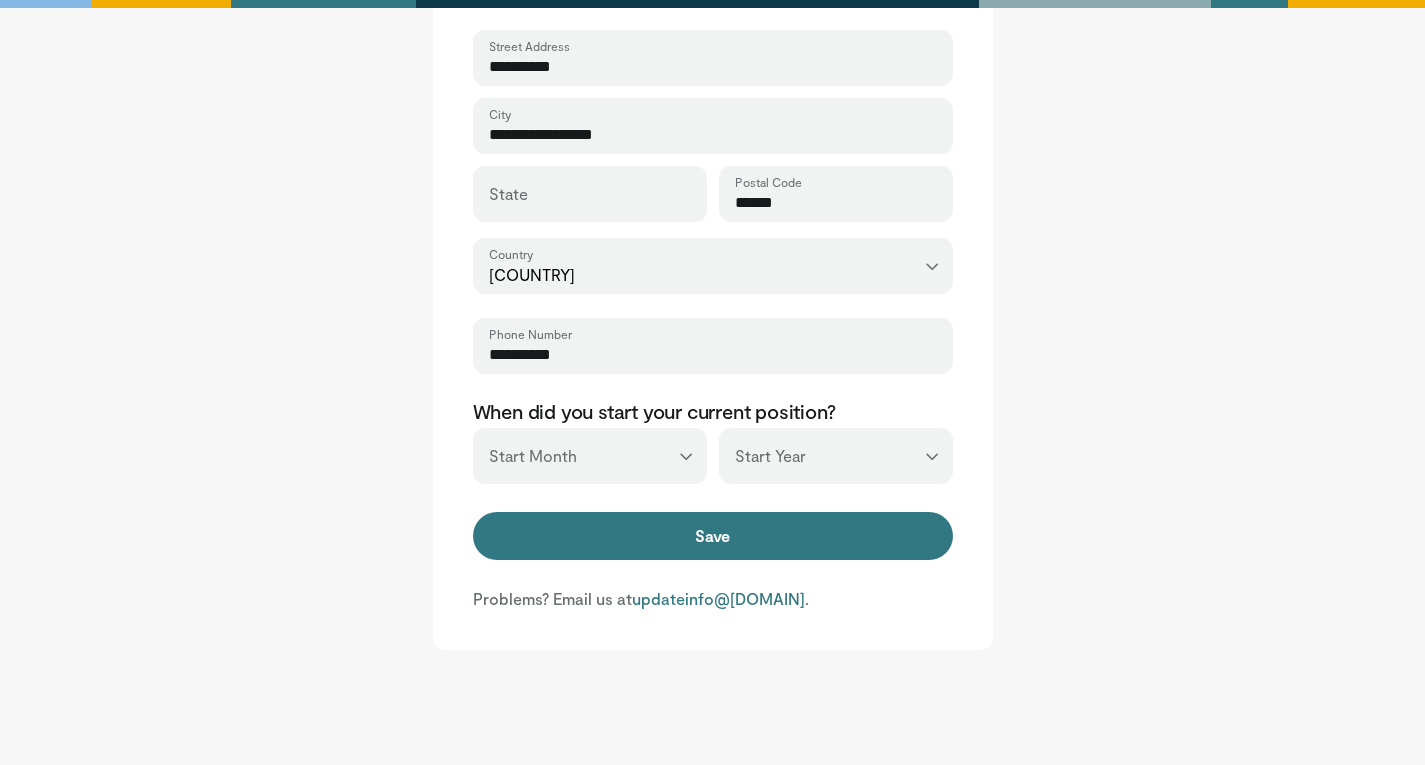 scroll, scrollTop: 729, scrollLeft: 0, axis: vertical 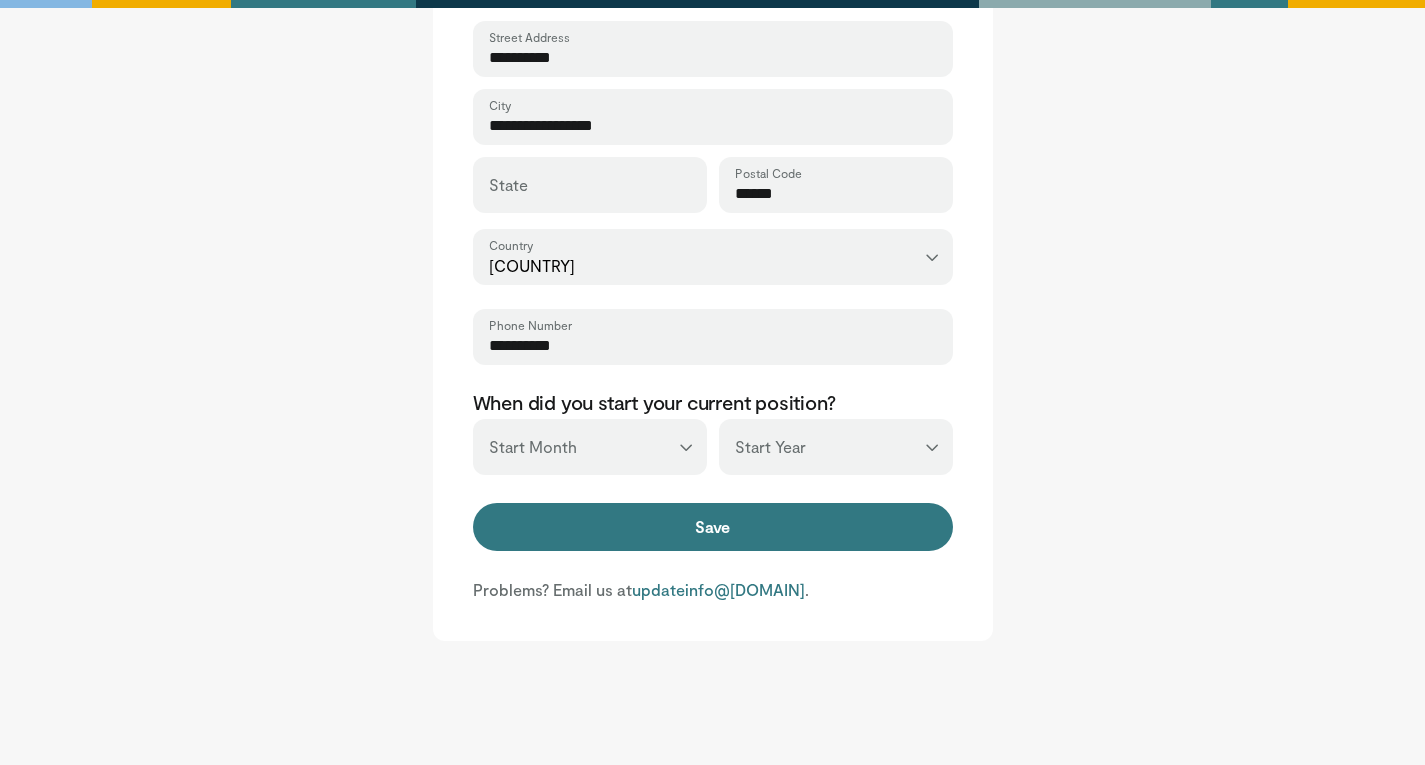 click on "***
*******
********
*****
*****
***
****
****
******
*********
*******
********
********" at bounding box center [590, 447] 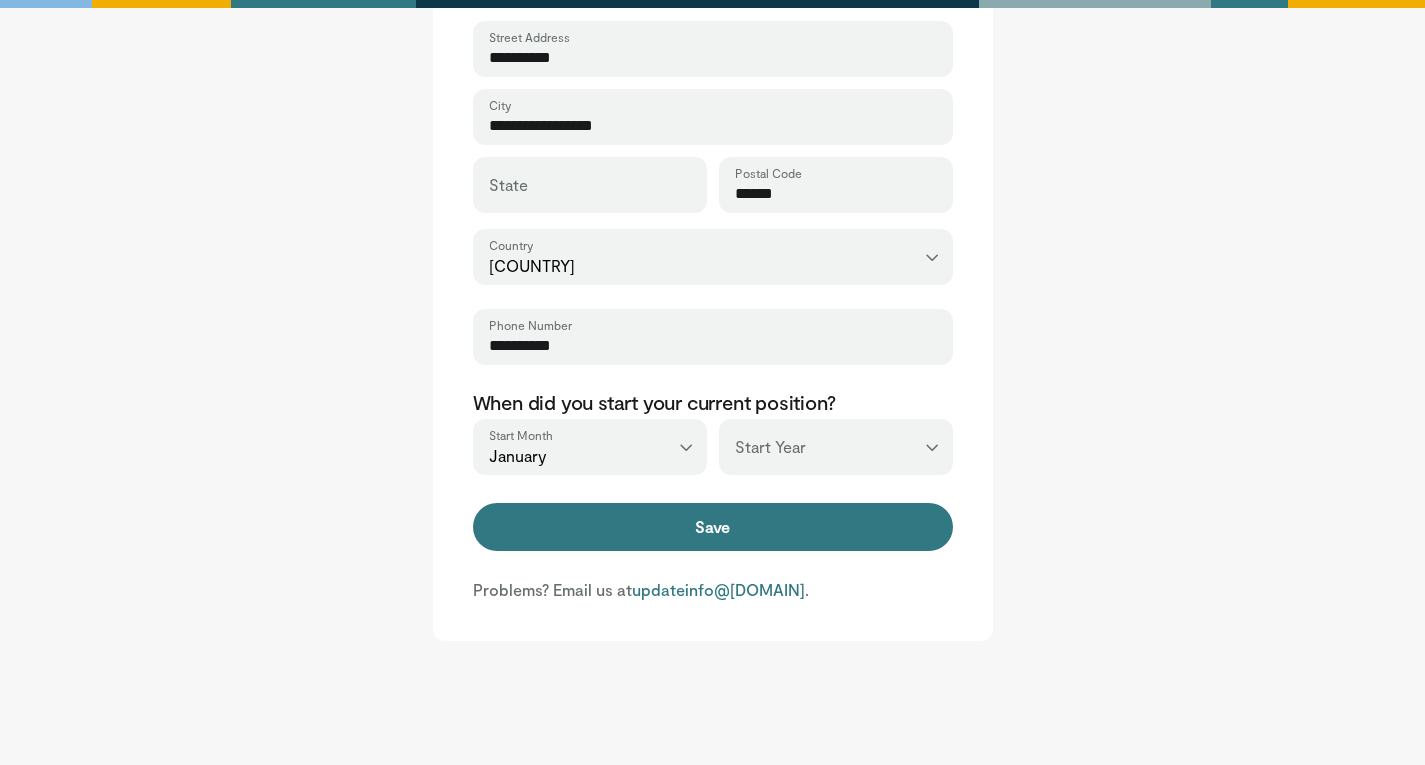 click on "***
****
****
****
****
****
****
****
****
****
****
****
****
****
****
****
****
****
****
****
****
****
****
****
****
****
****
****
****
**** **** **** **** ****" at bounding box center (836, 447) 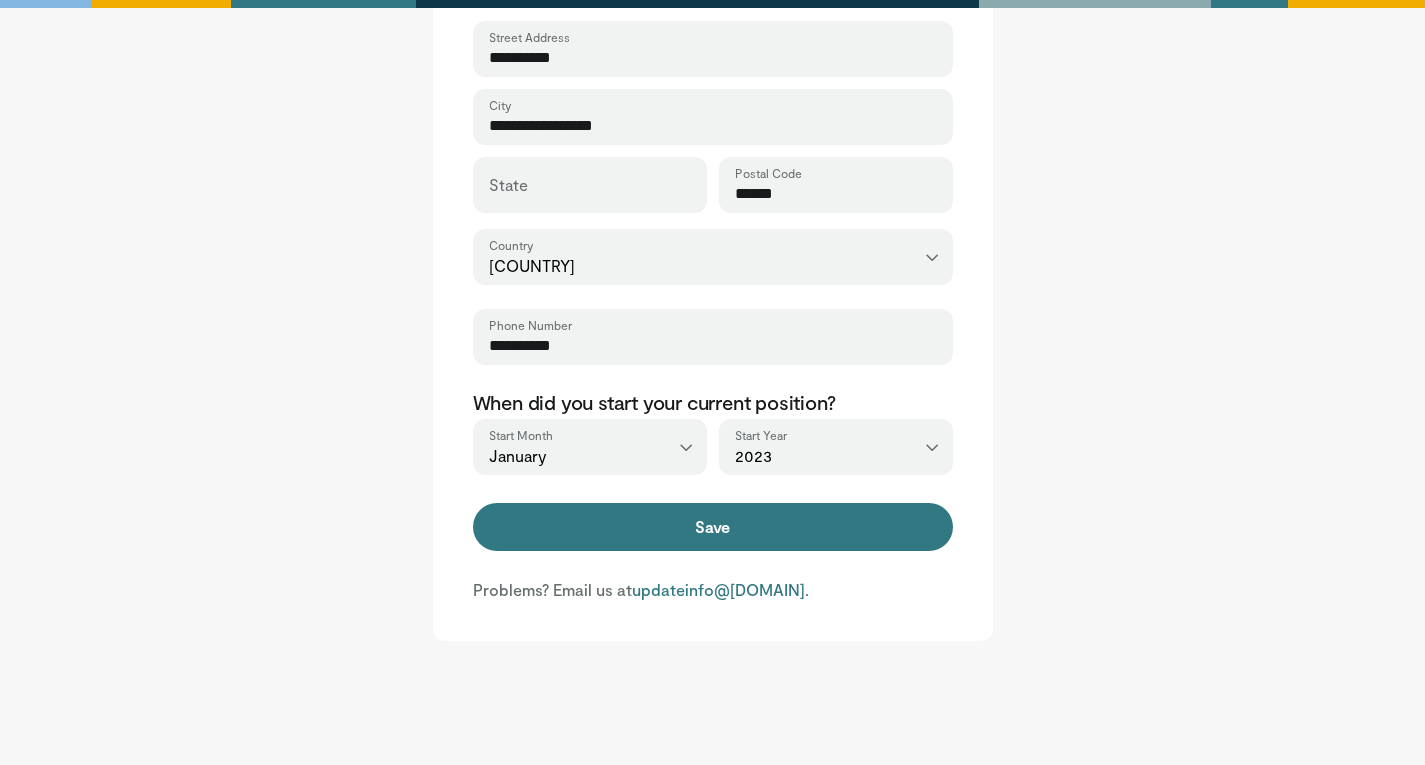 click on "**********" at bounding box center [713, -20] 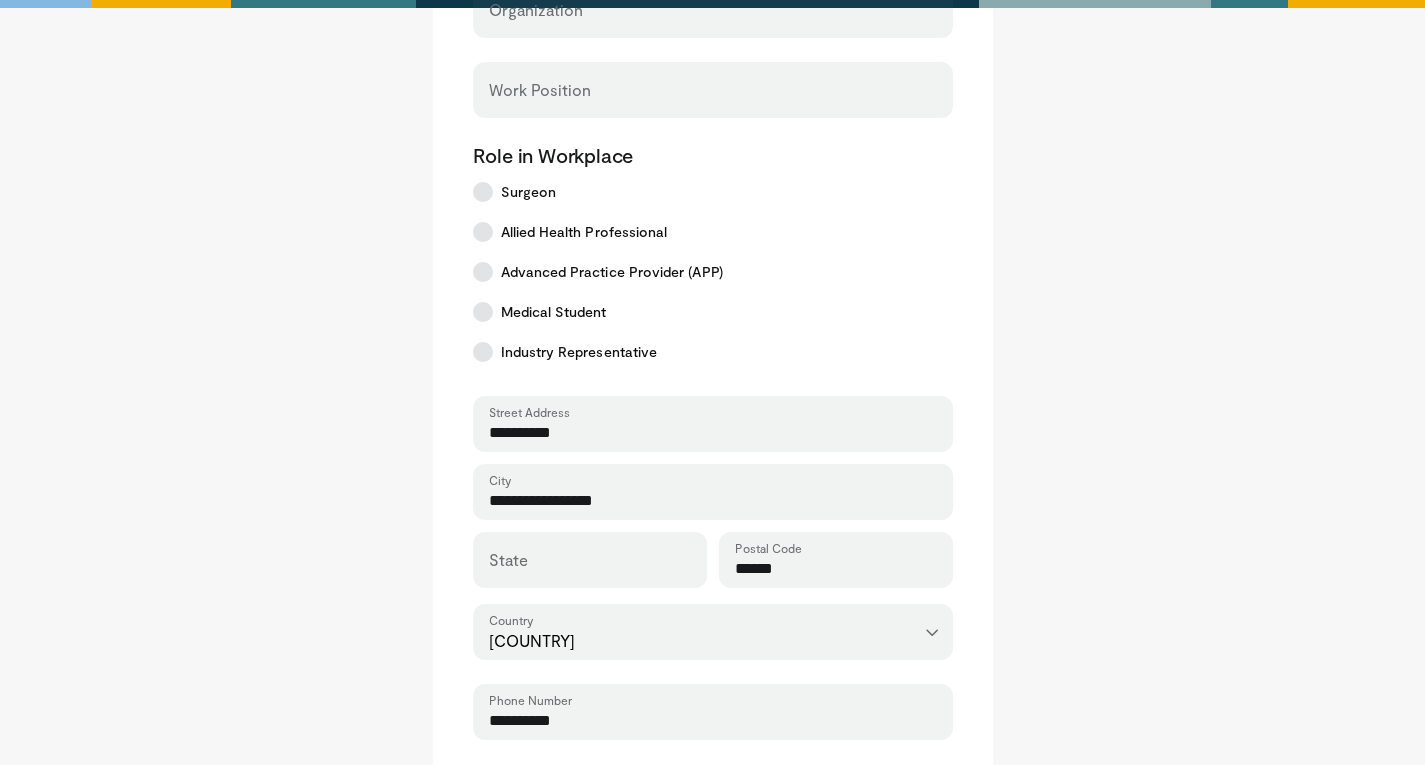scroll, scrollTop: 626, scrollLeft: 0, axis: vertical 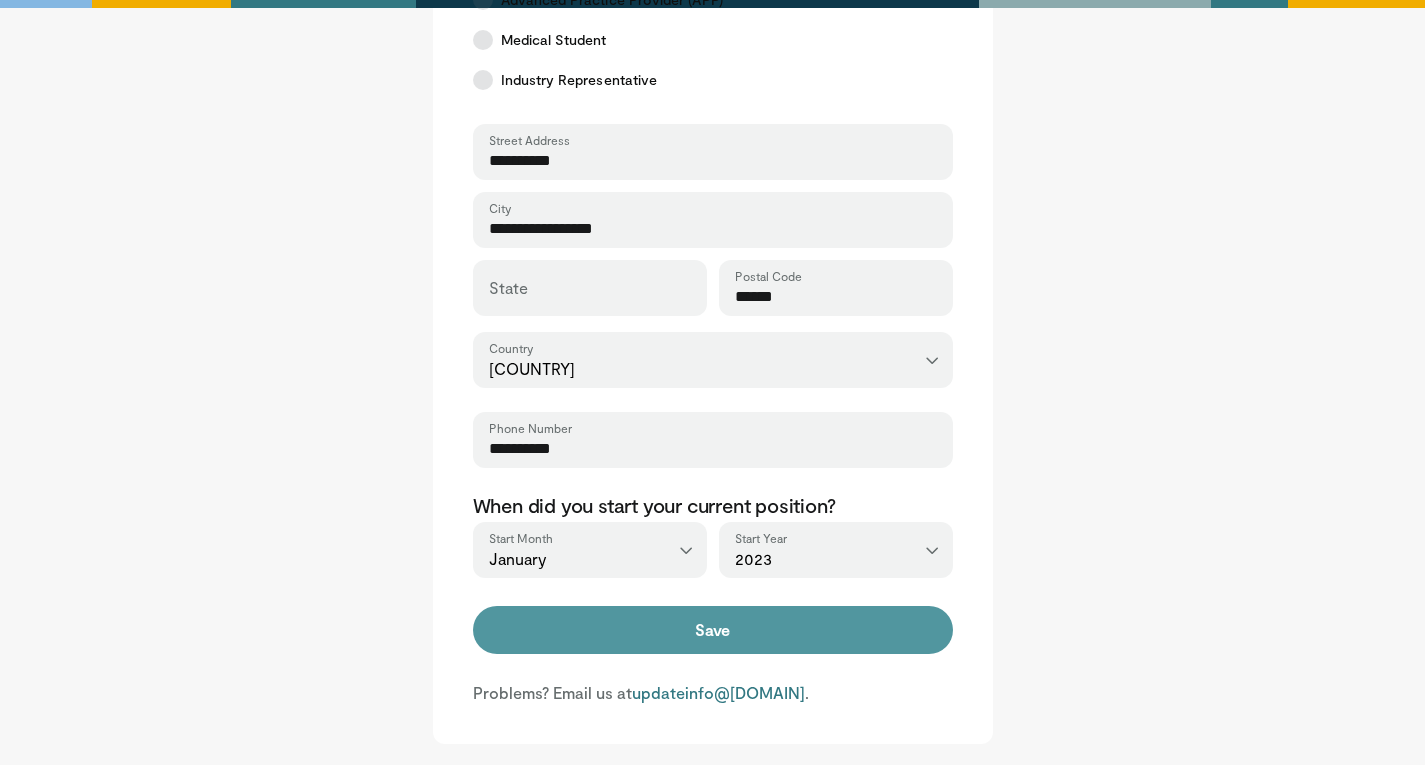click on "Save" at bounding box center (713, 630) 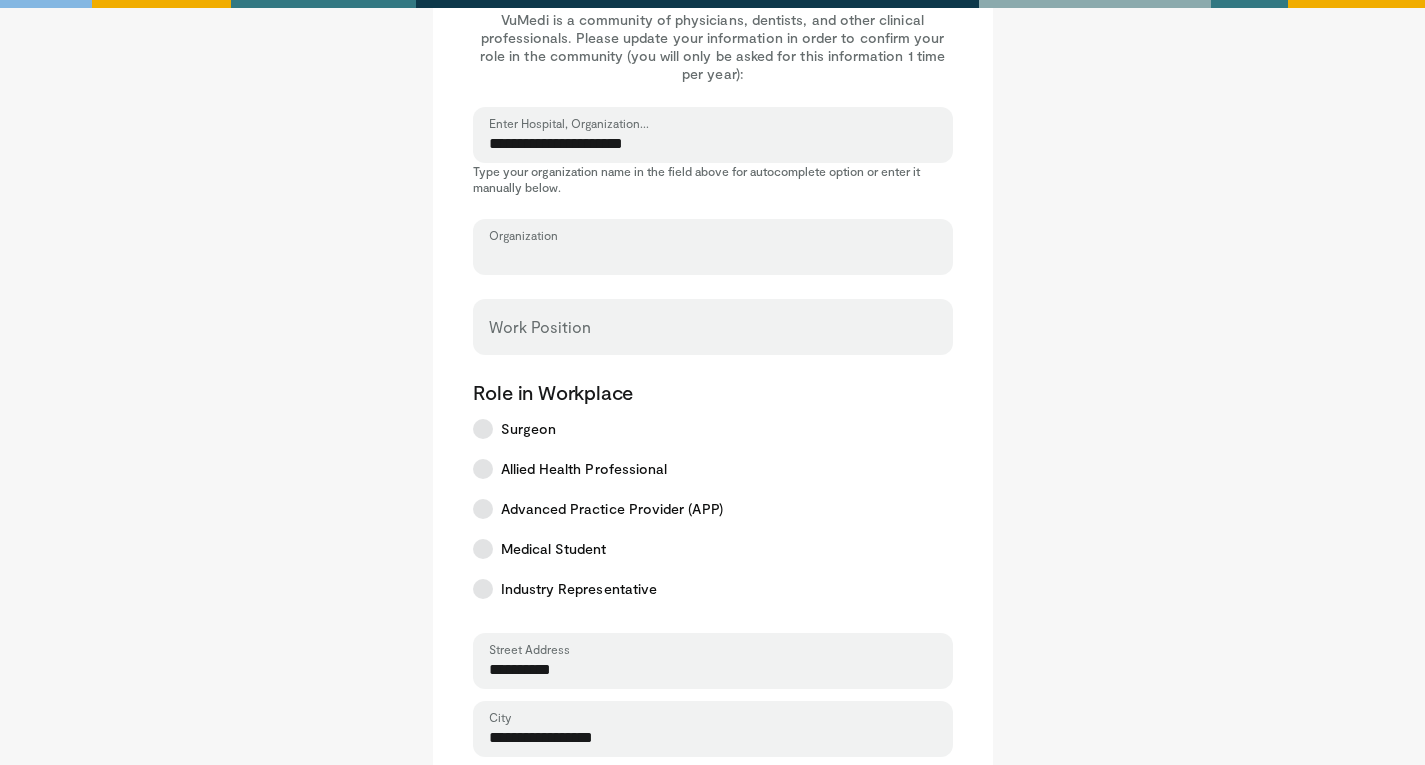 scroll, scrollTop: 57, scrollLeft: 0, axis: vertical 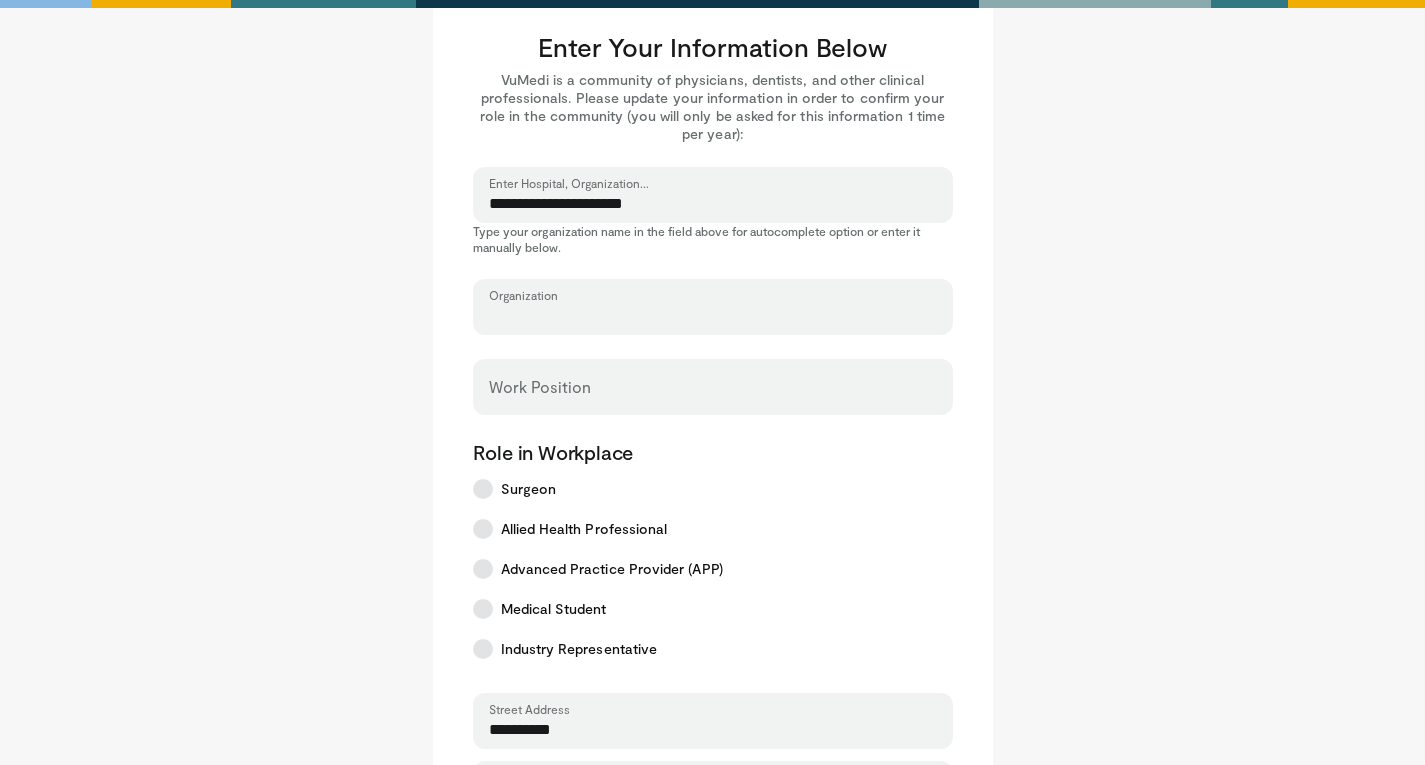 click on "Organization" at bounding box center [713, 316] 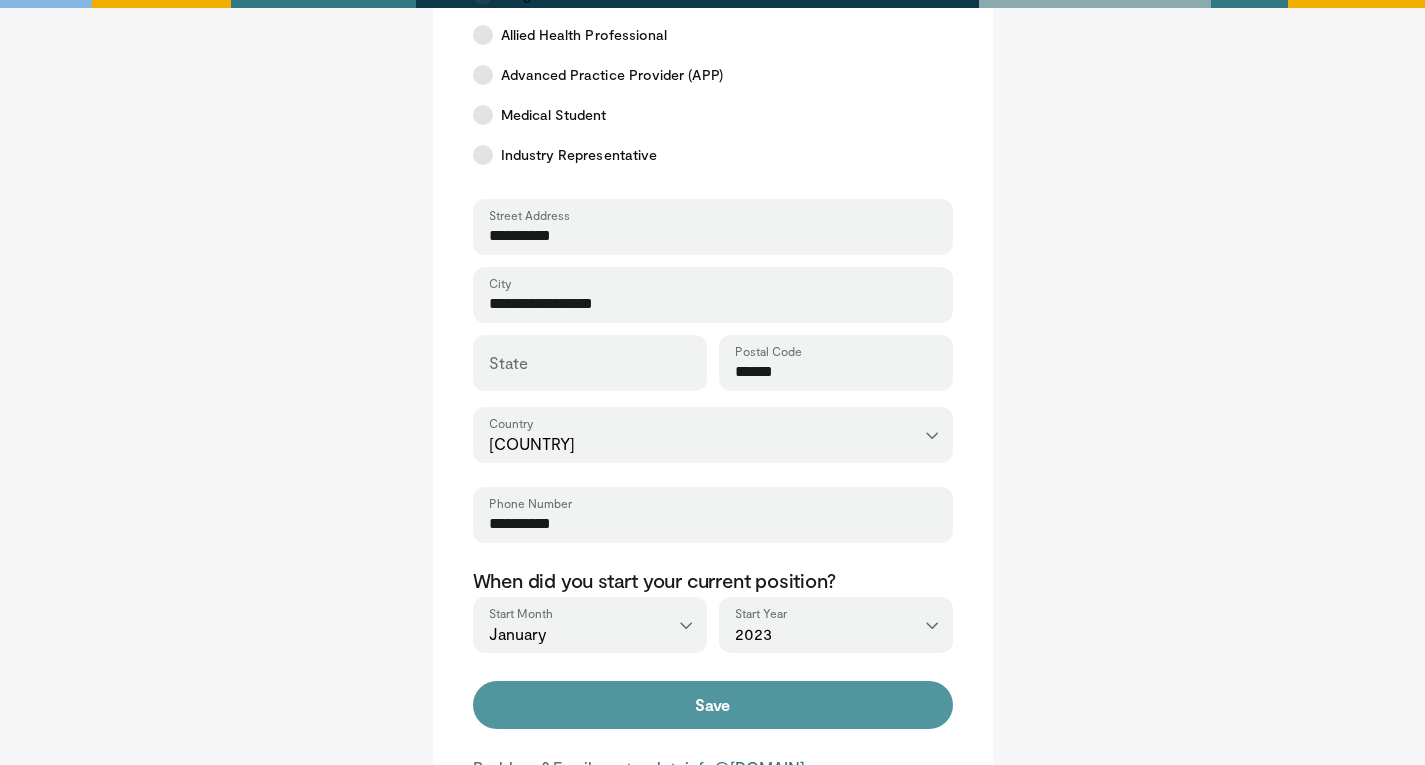 type on "*****" 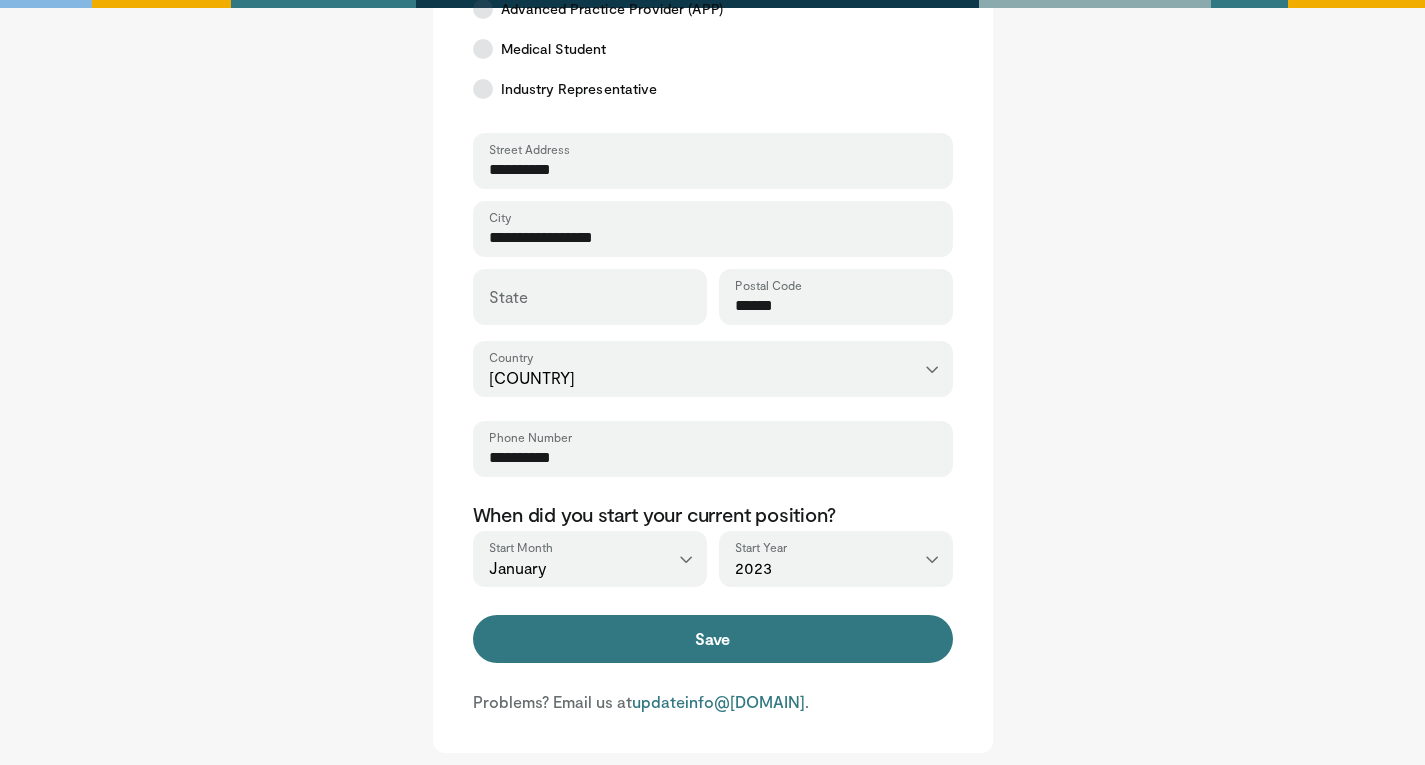 scroll, scrollTop: 621, scrollLeft: 0, axis: vertical 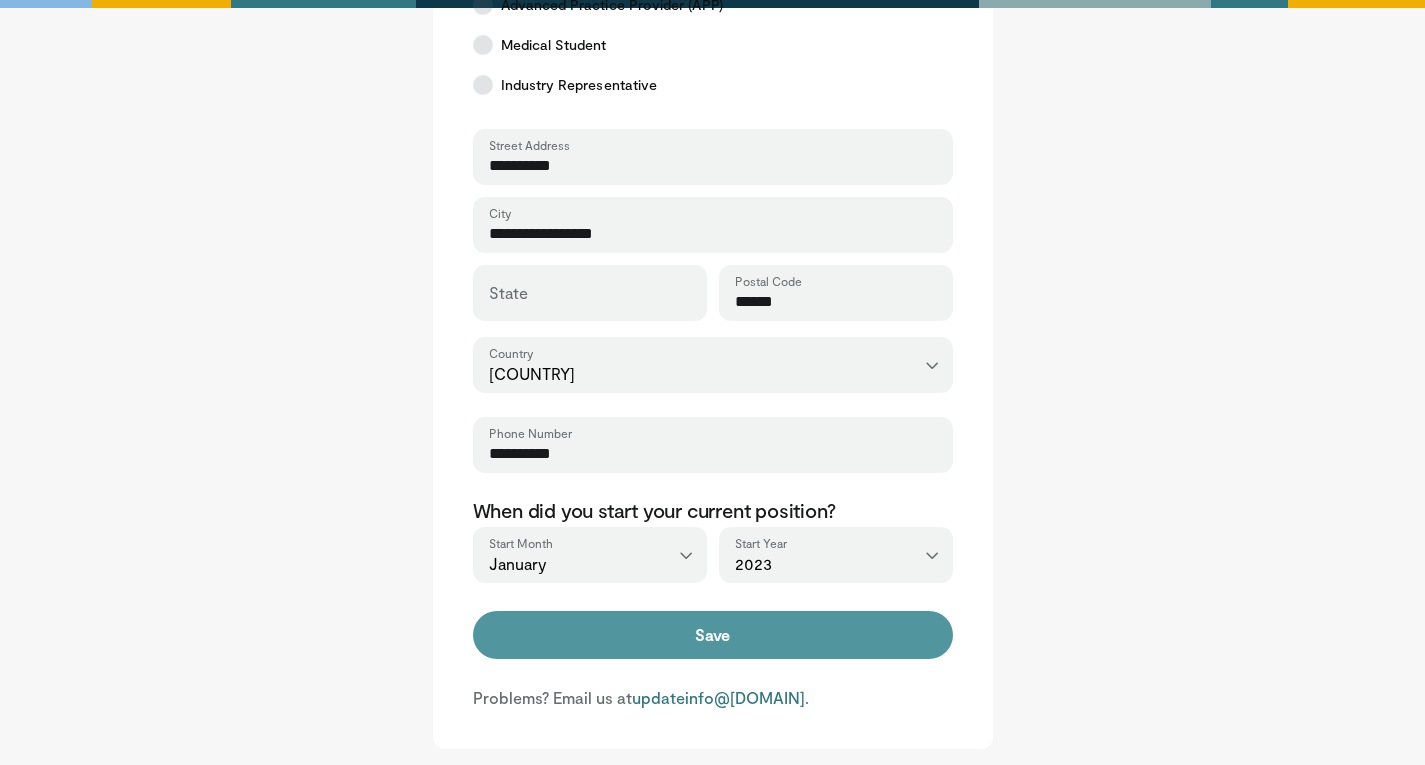 type on "******" 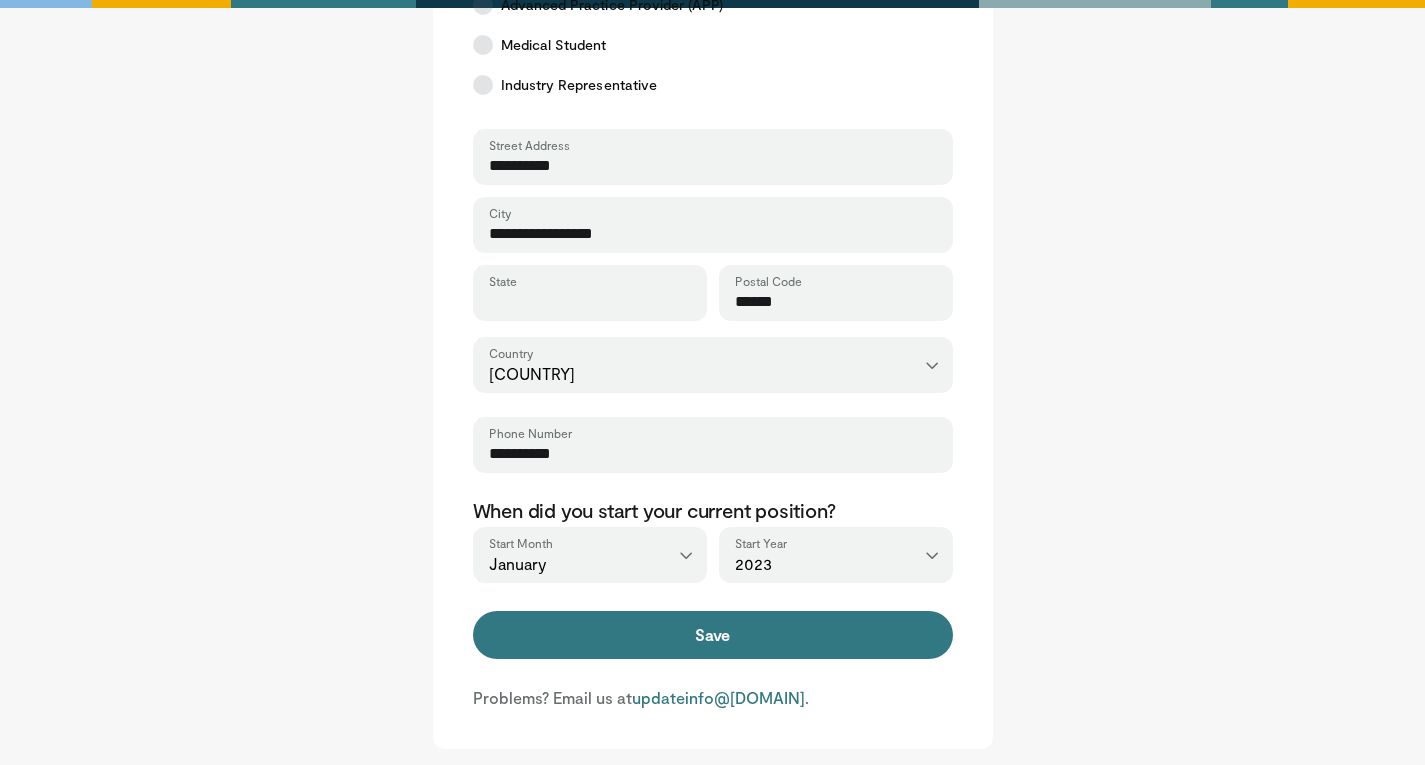 click on "State" at bounding box center (590, 302) 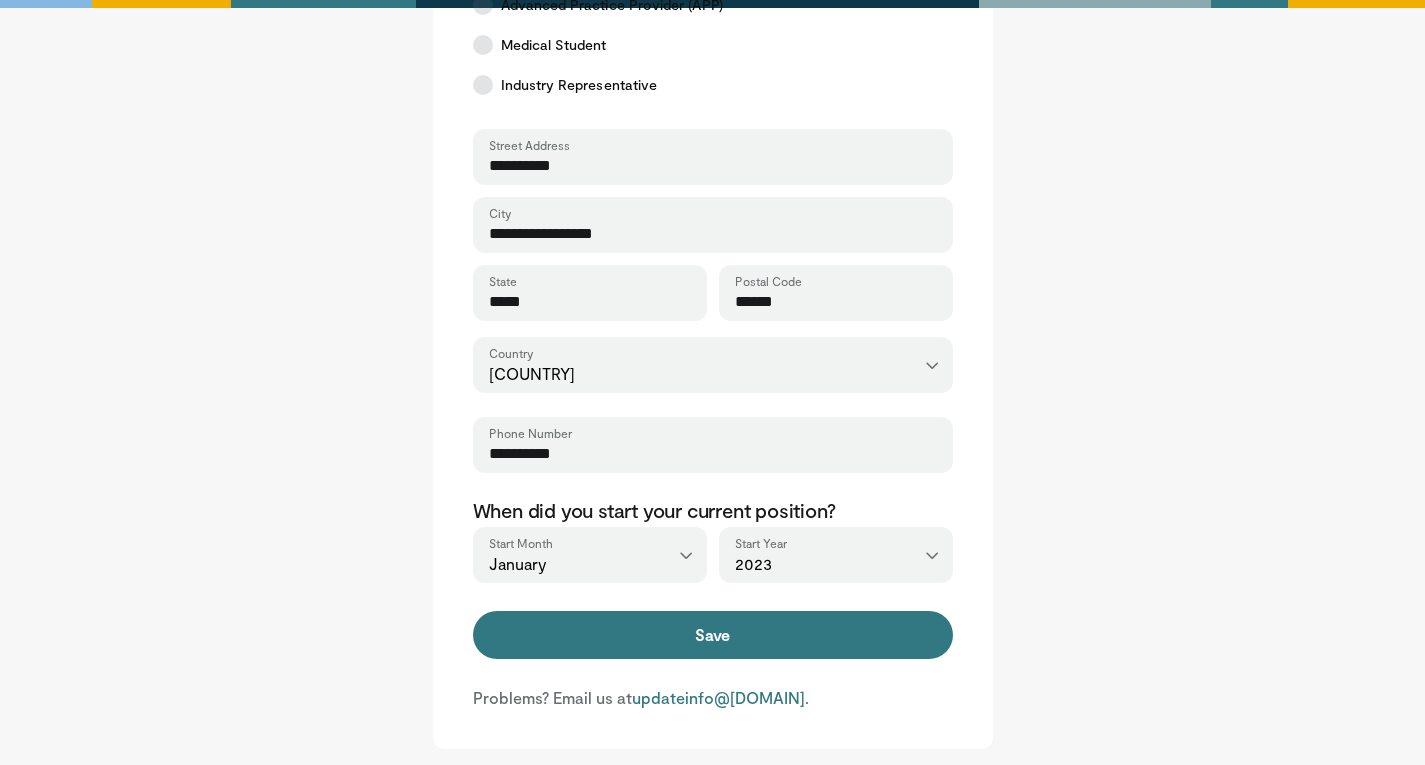 type on "*****" 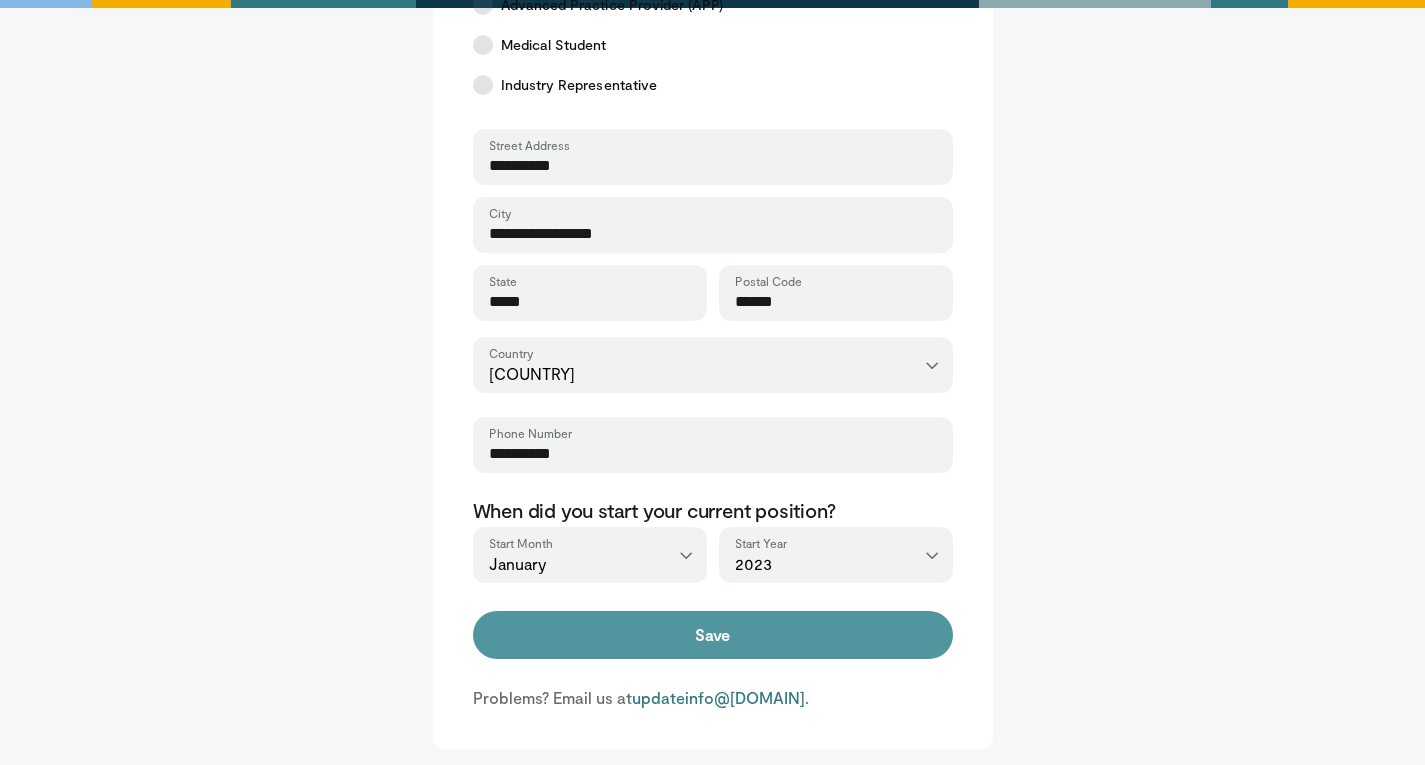 drag, startPoint x: 738, startPoint y: 665, endPoint x: 763, endPoint y: 648, distance: 30.232433 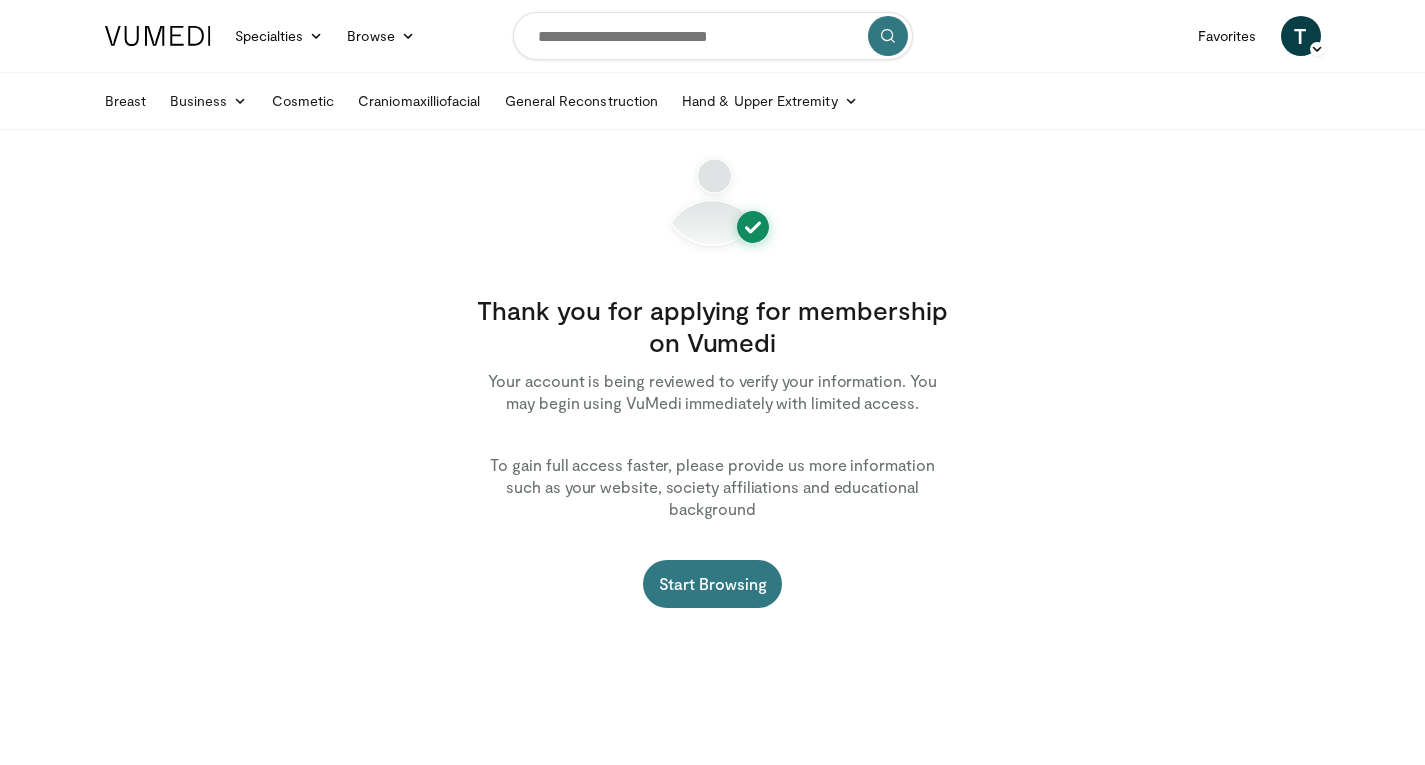 scroll, scrollTop: 0, scrollLeft: 0, axis: both 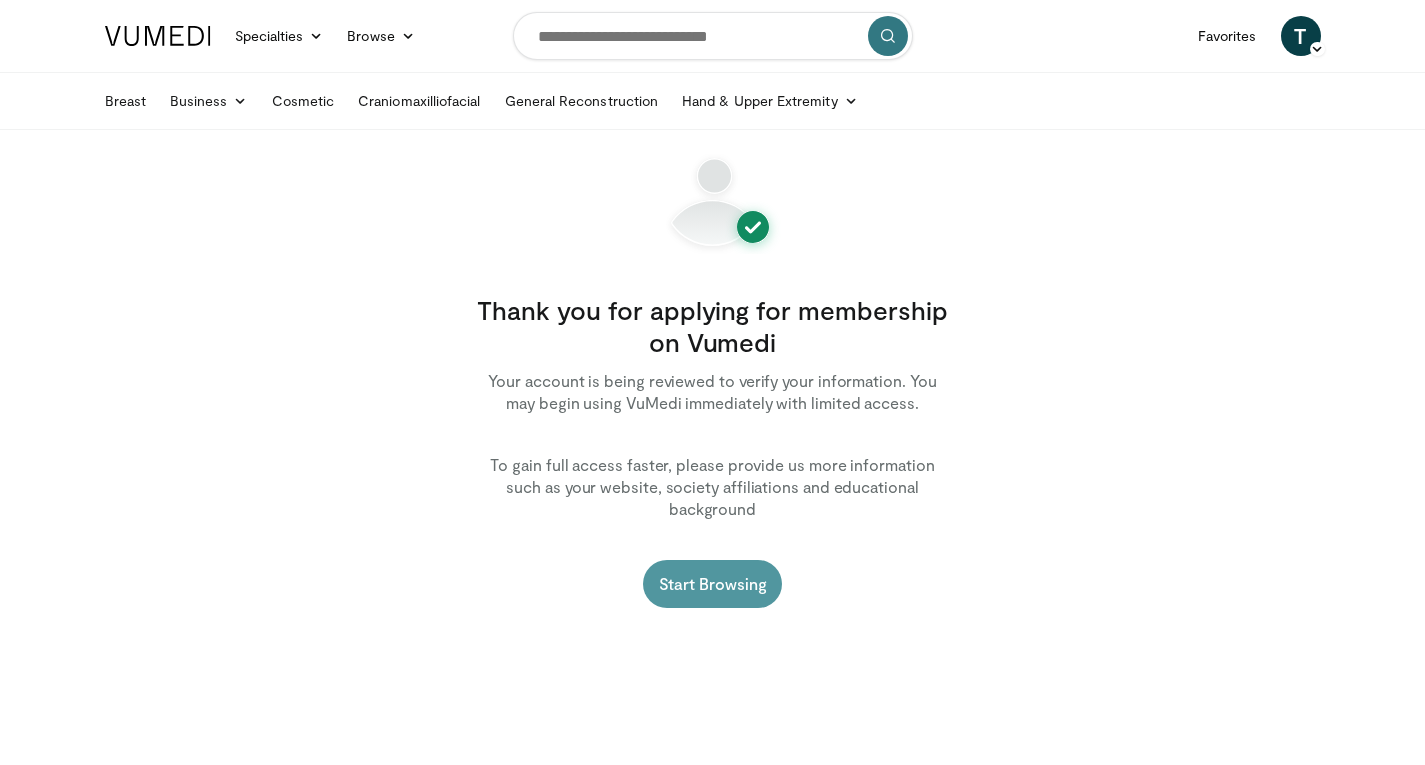 click on "Start Browsing" at bounding box center [713, 584] 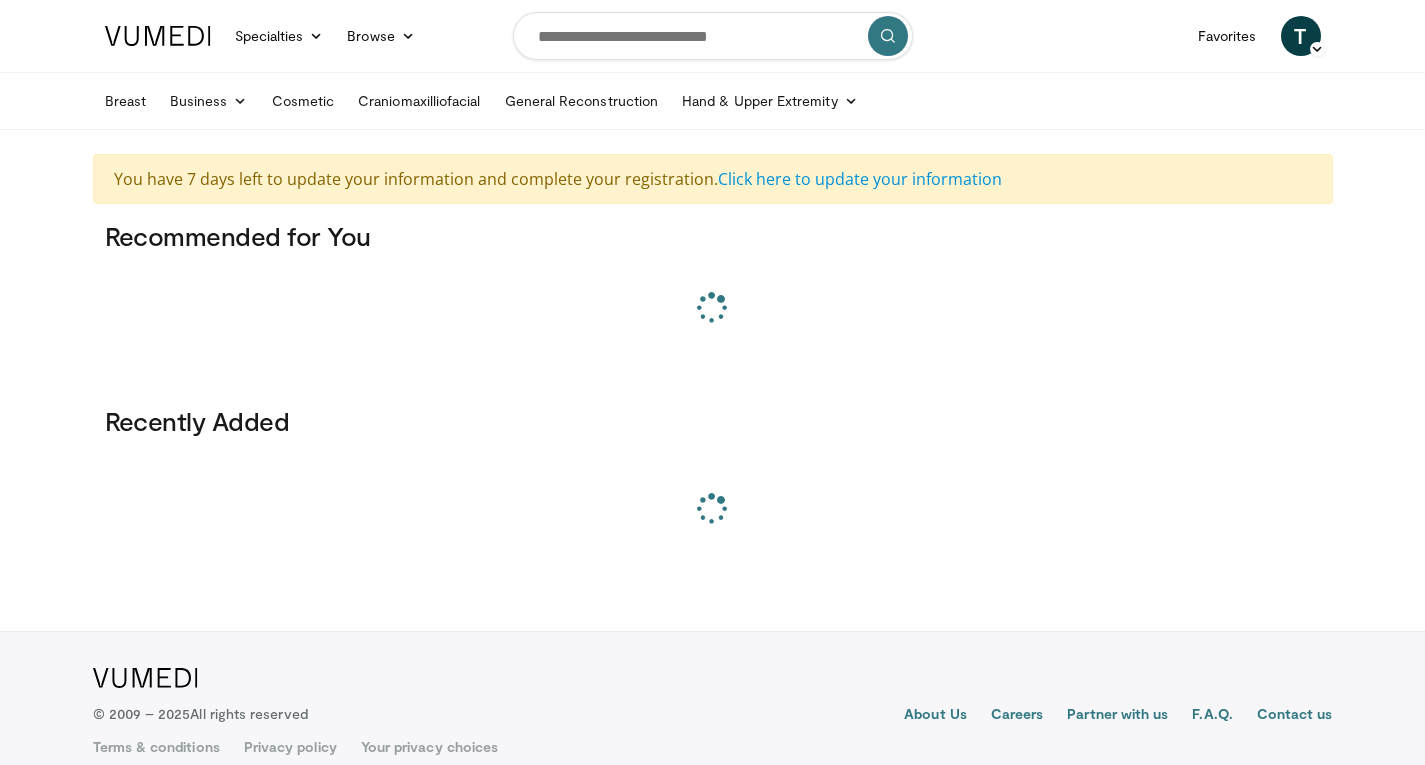 scroll, scrollTop: 0, scrollLeft: 0, axis: both 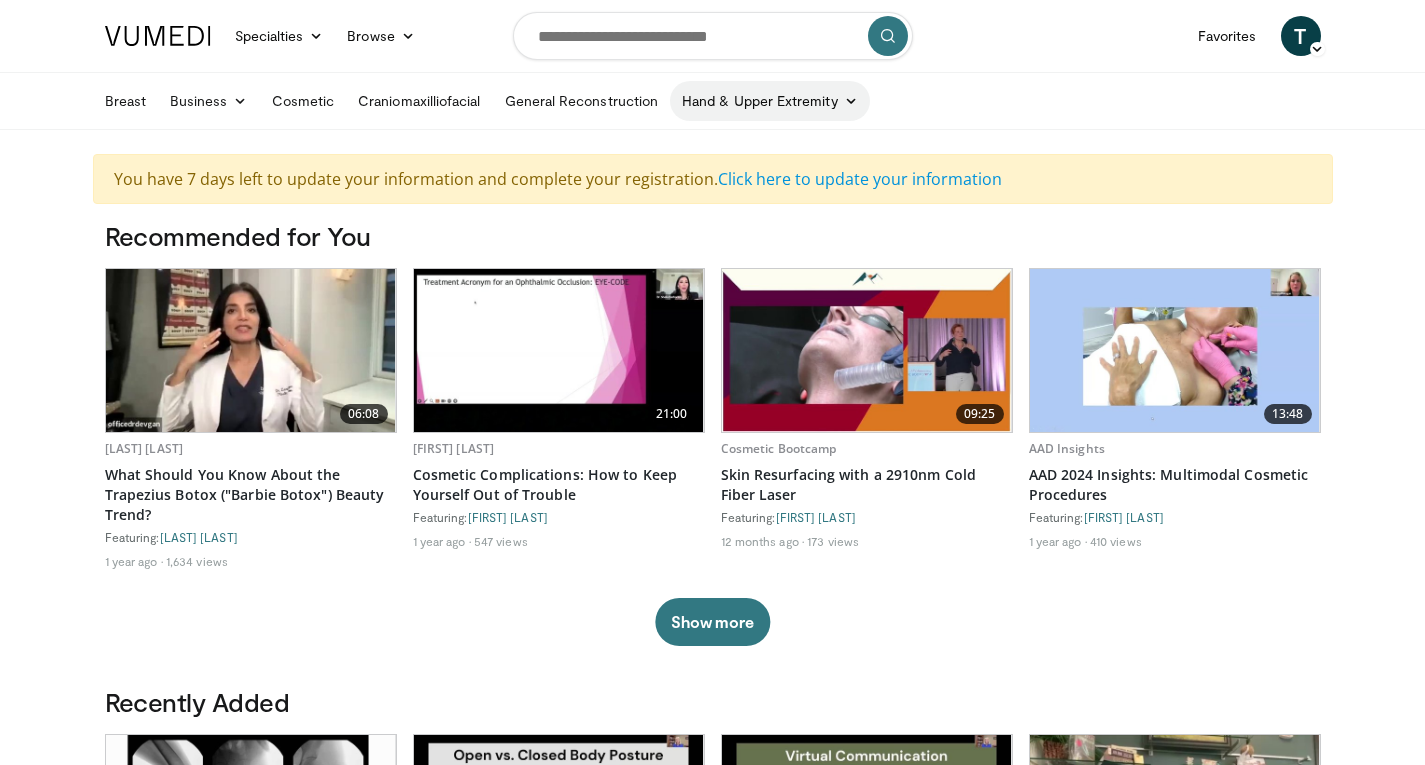click on "Hand & Upper Extremity" at bounding box center [770, 101] 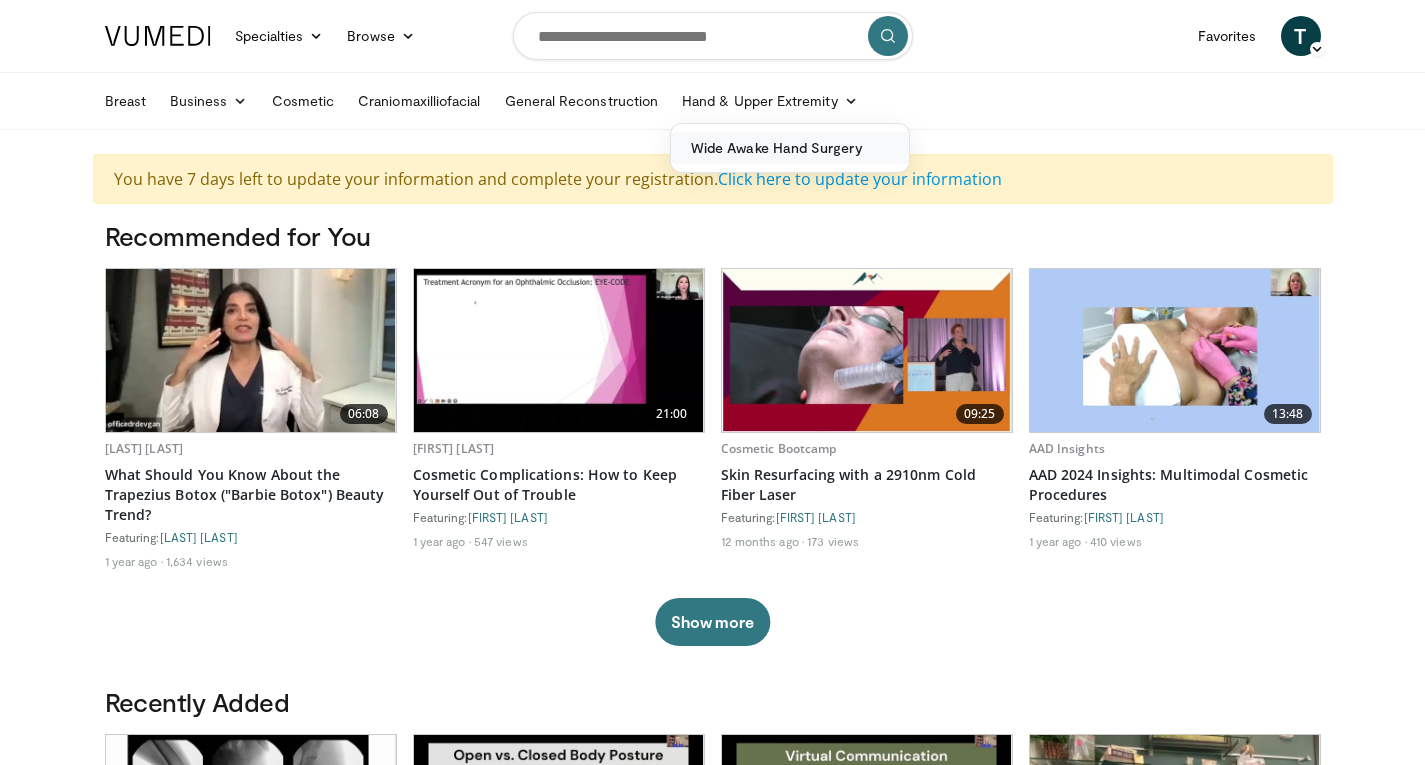click on "Wide Awake Hand Surgery" at bounding box center (790, 148) 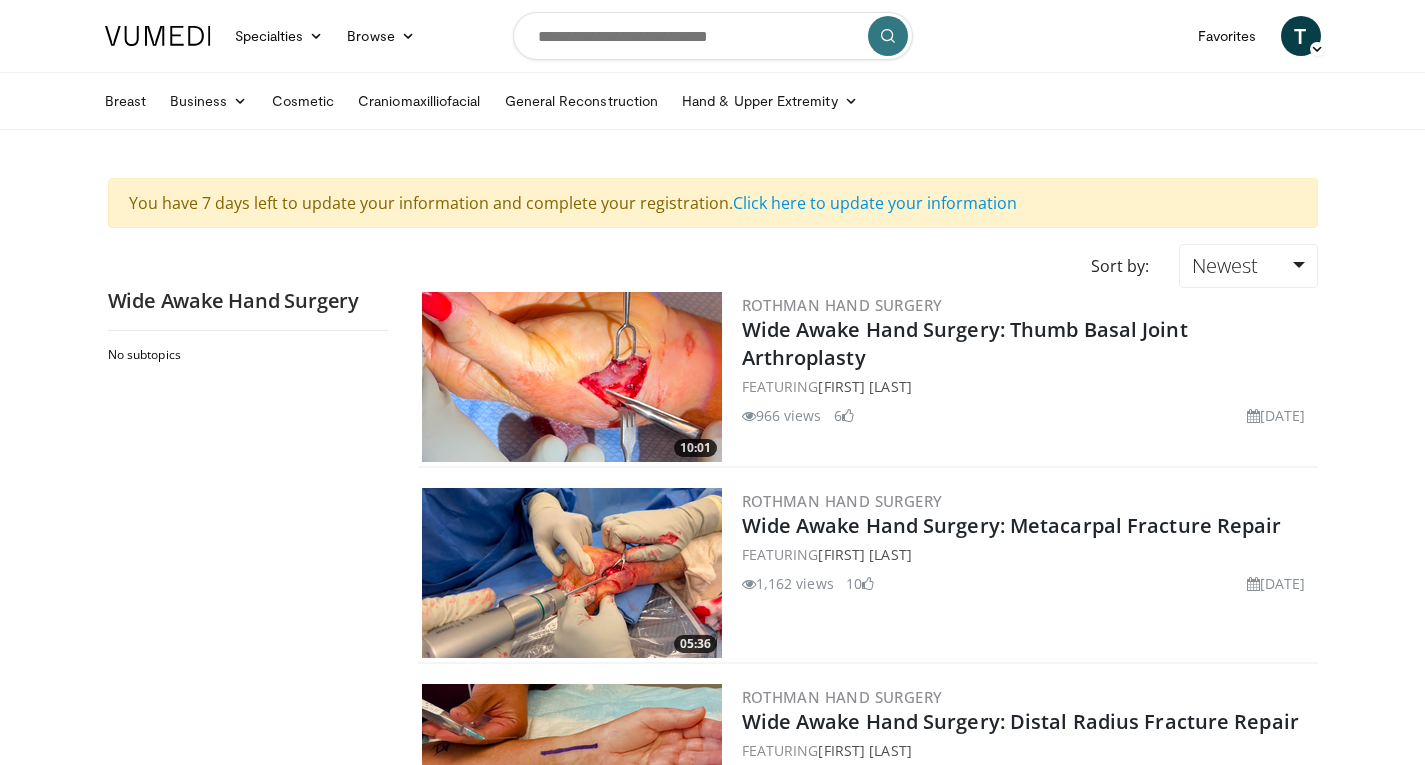scroll, scrollTop: 0, scrollLeft: 0, axis: both 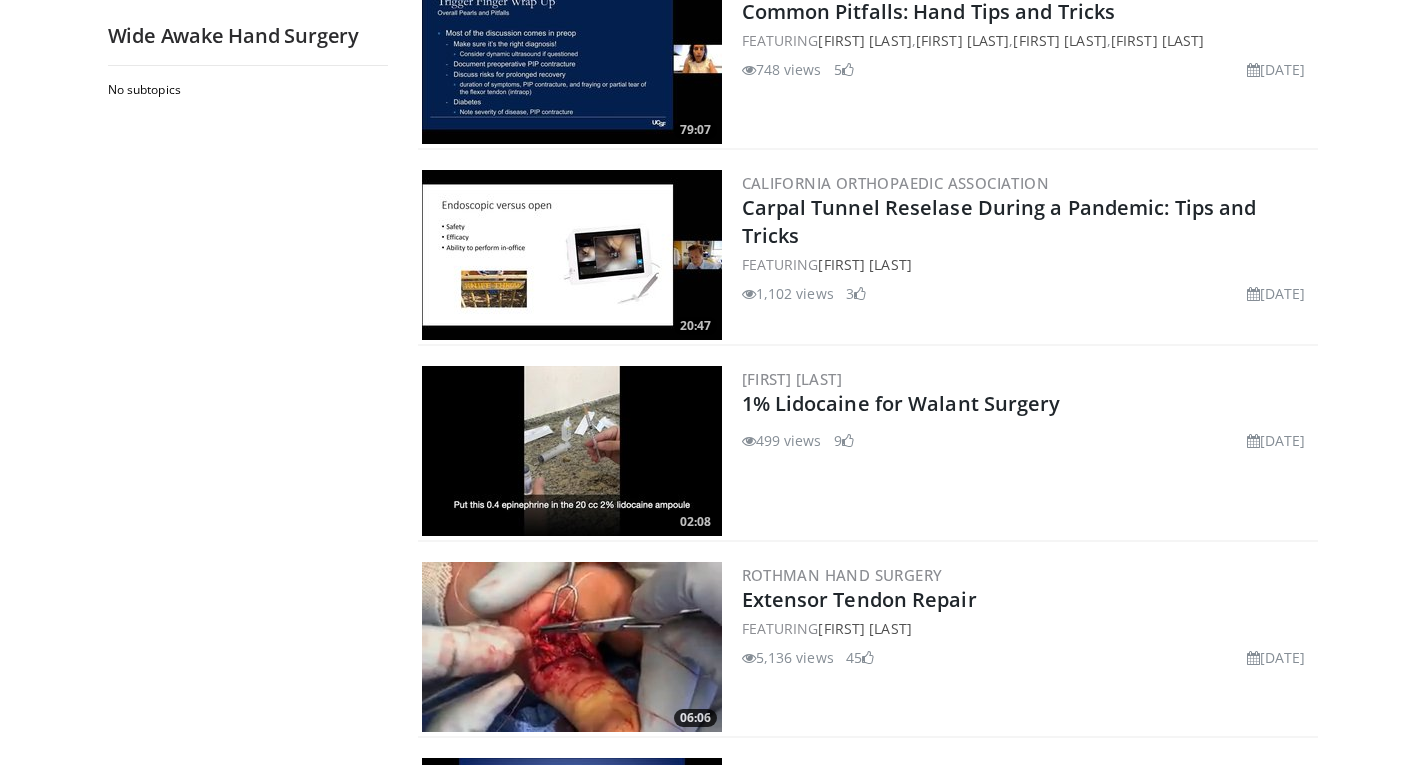 click at bounding box center [572, 647] 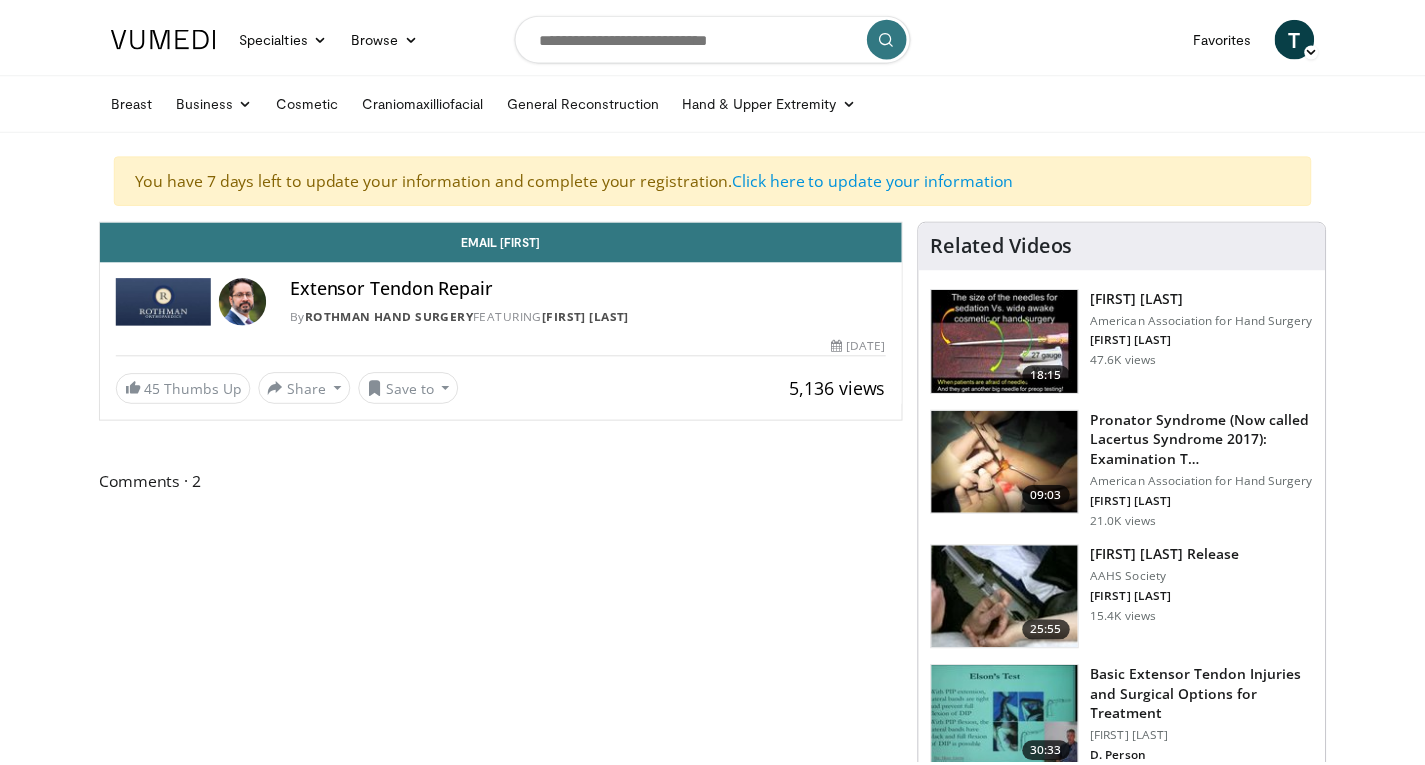 scroll, scrollTop: 0, scrollLeft: 0, axis: both 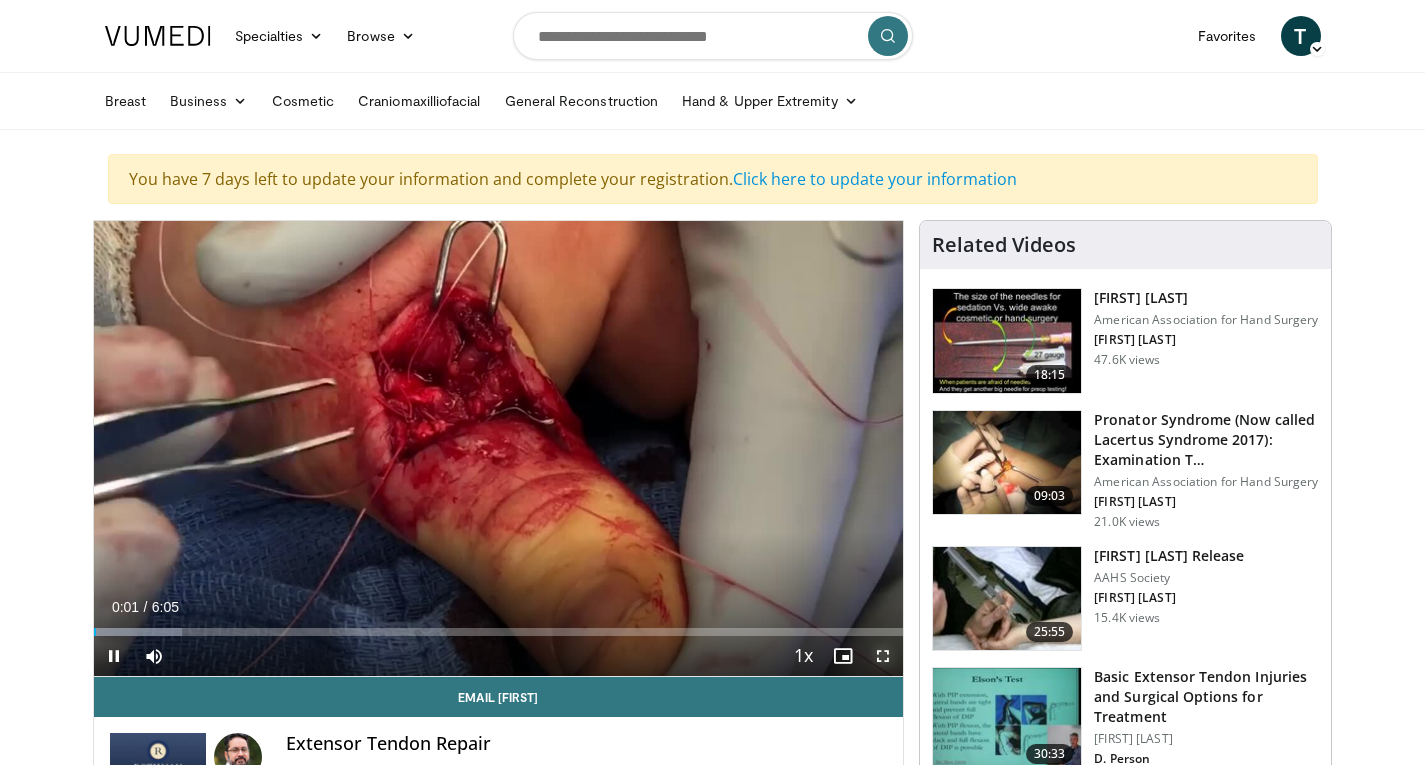 click at bounding box center (883, 656) 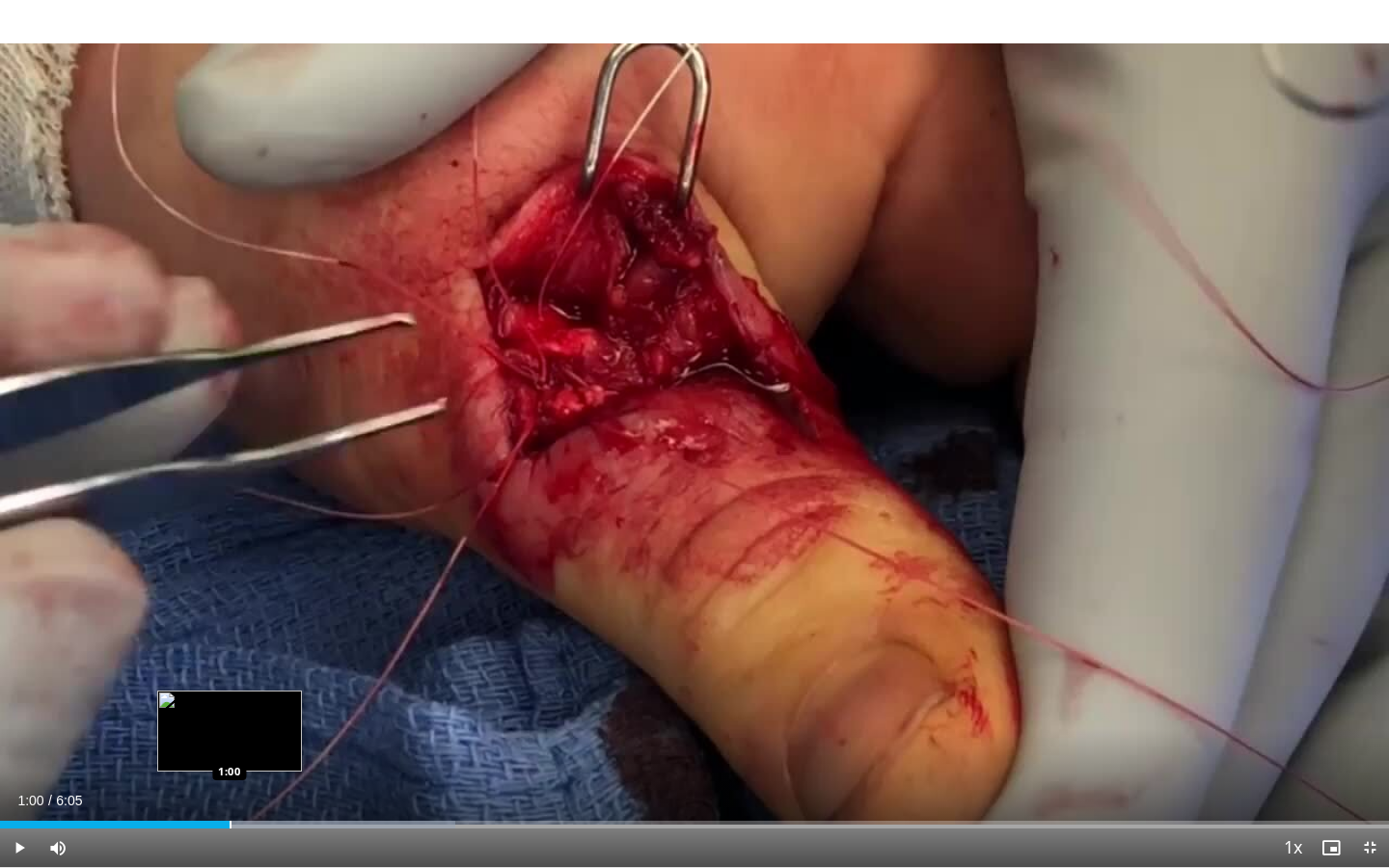 click on "Loaded :  32.75% 1:00 1:00" at bounding box center (694, 825) 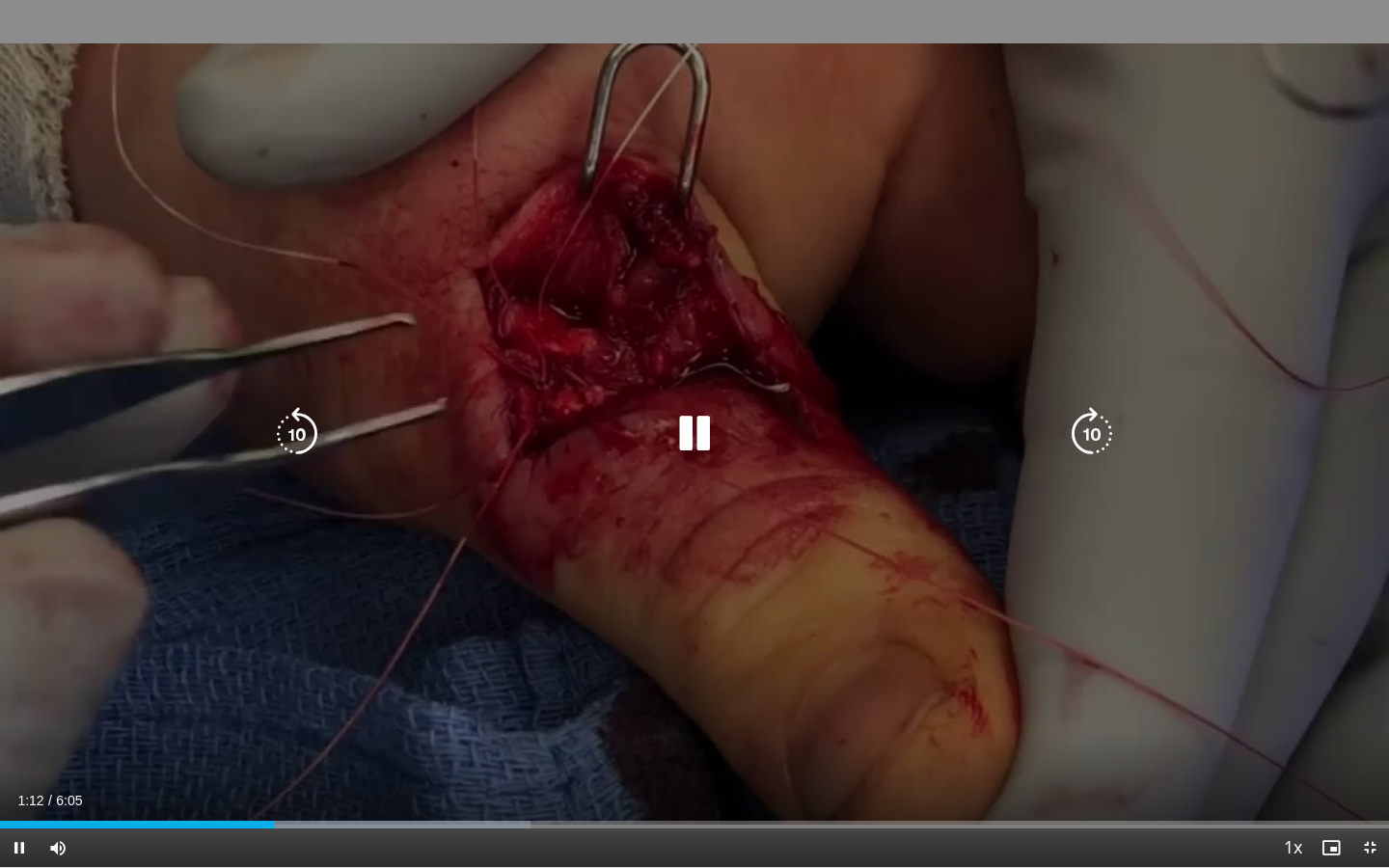 click at bounding box center [694, 434] 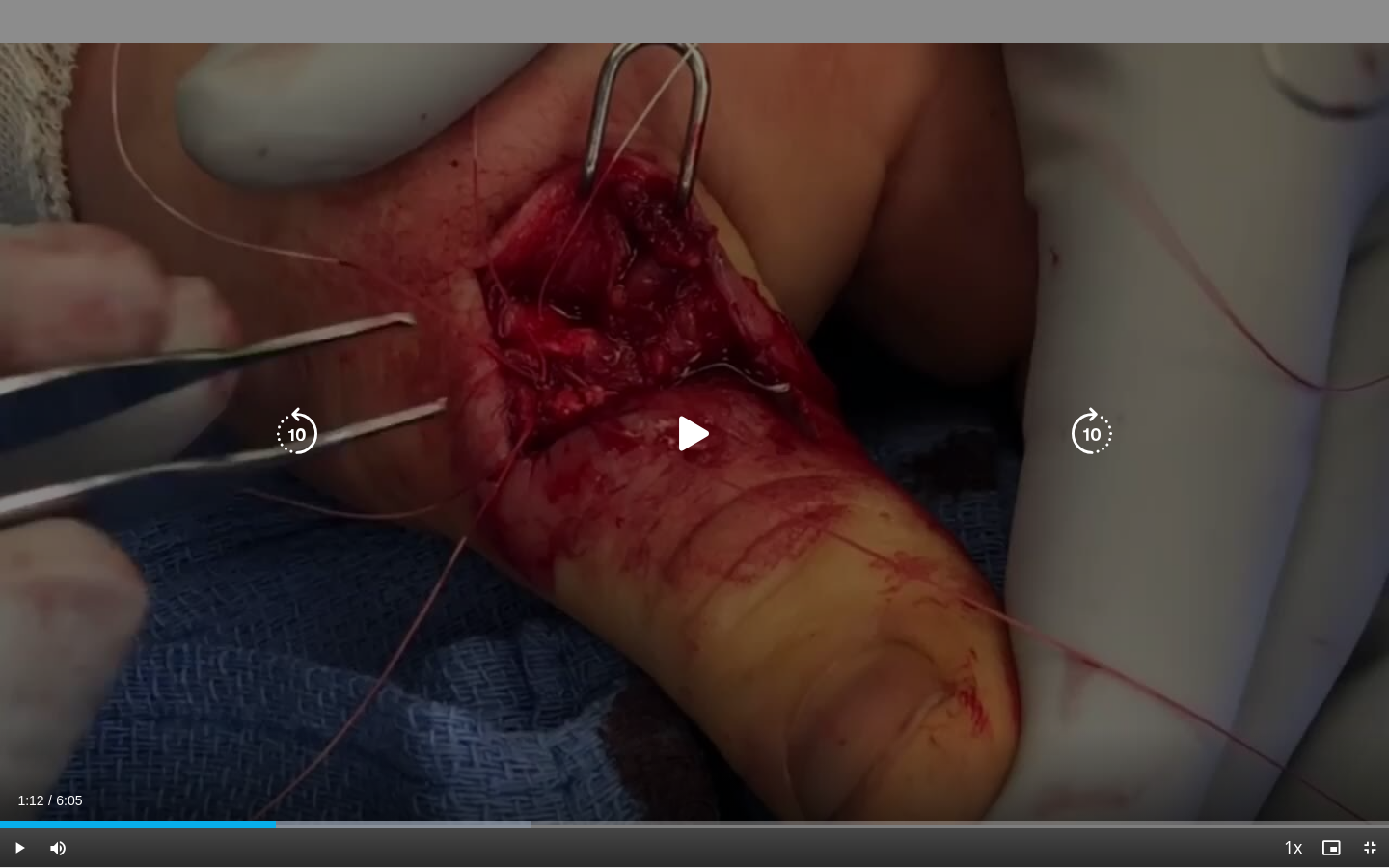 click on "10 seconds
Tap to unmute" at bounding box center (694, 433) 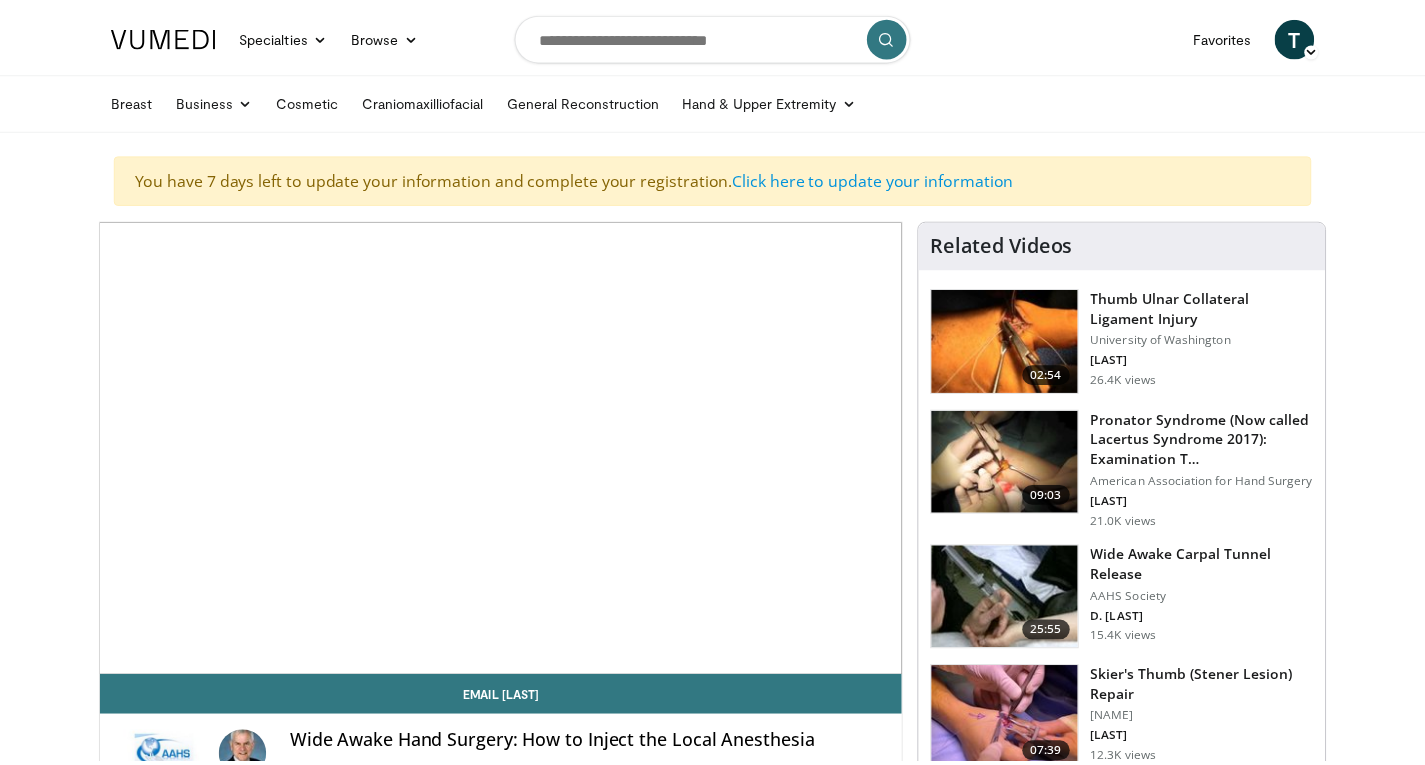 scroll, scrollTop: 0, scrollLeft: 0, axis: both 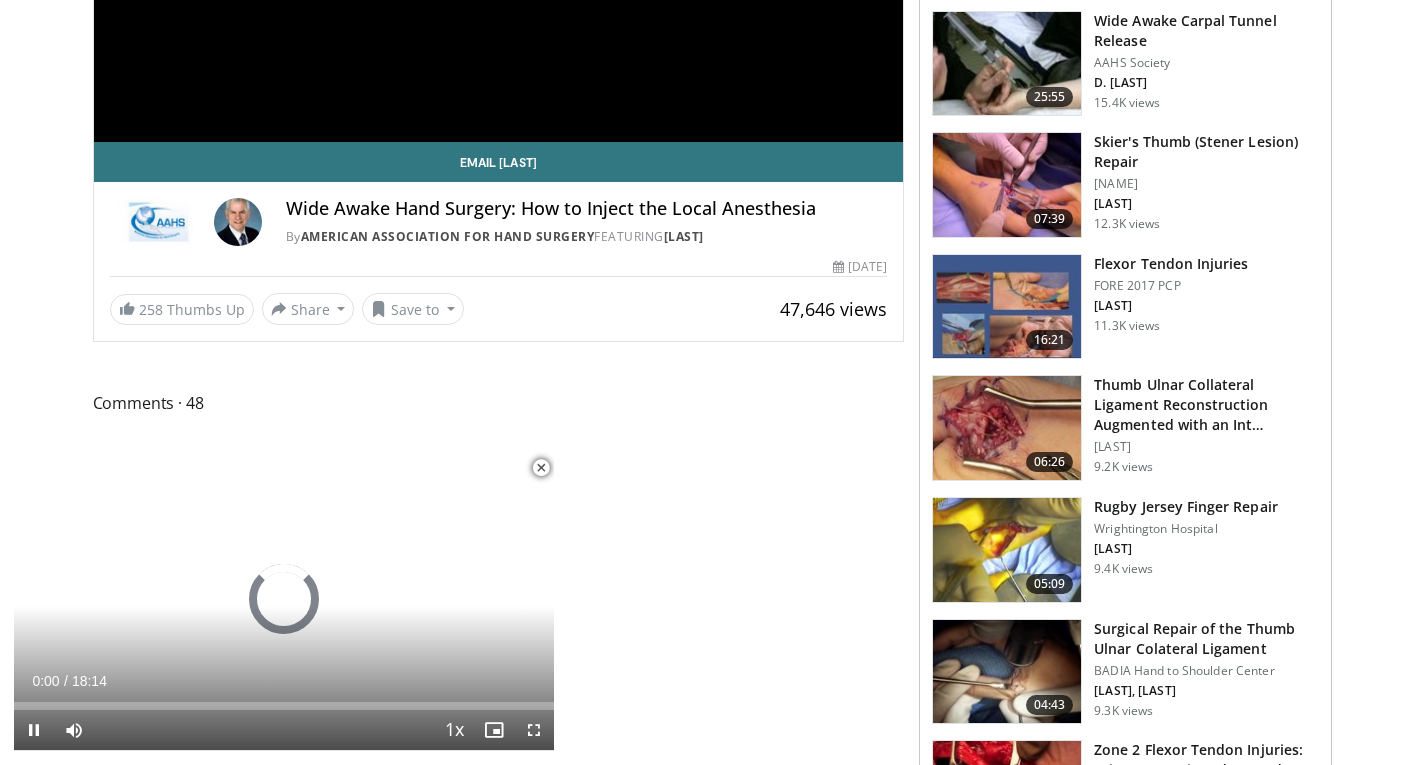drag, startPoint x: 1439, startPoint y: 141, endPoint x: 1439, endPoint y: 273, distance: 132 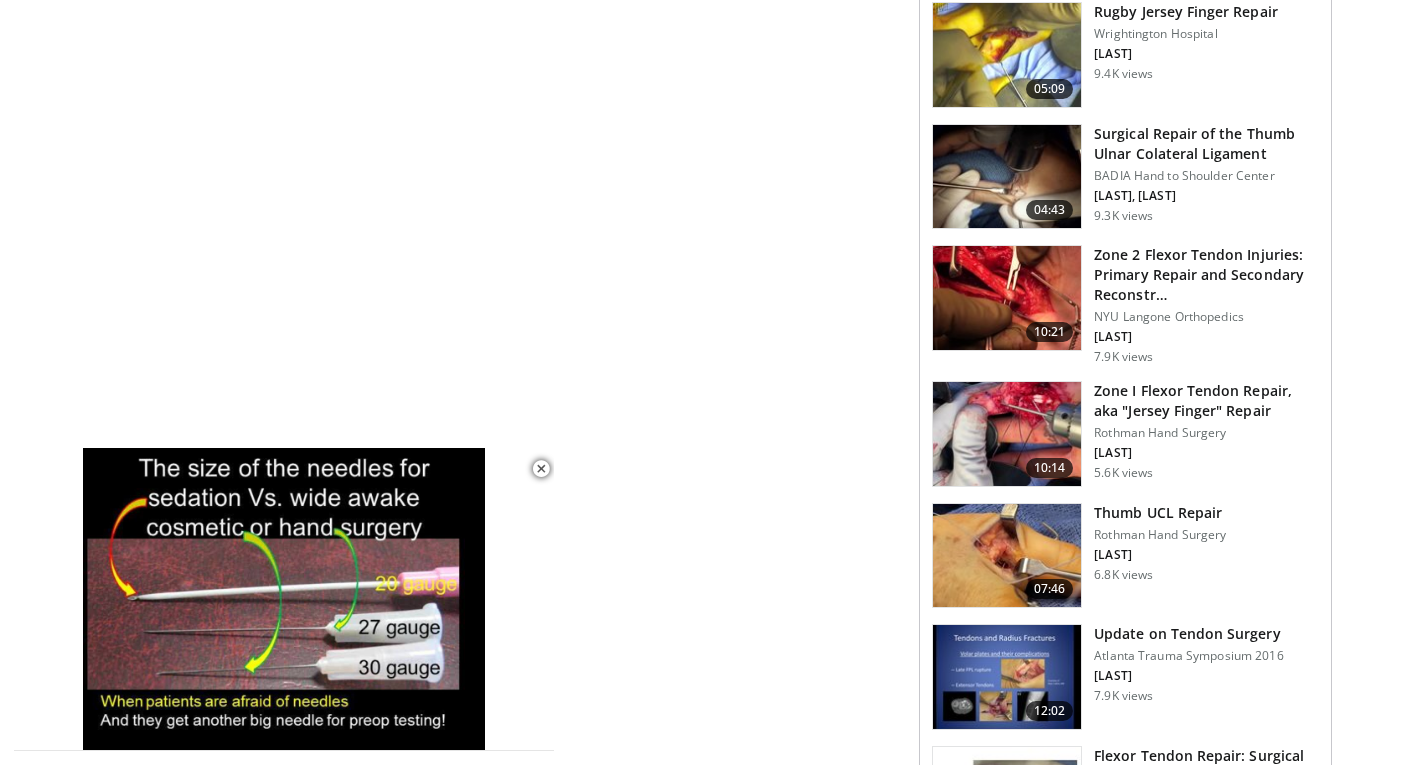 scroll, scrollTop: 1359, scrollLeft: 0, axis: vertical 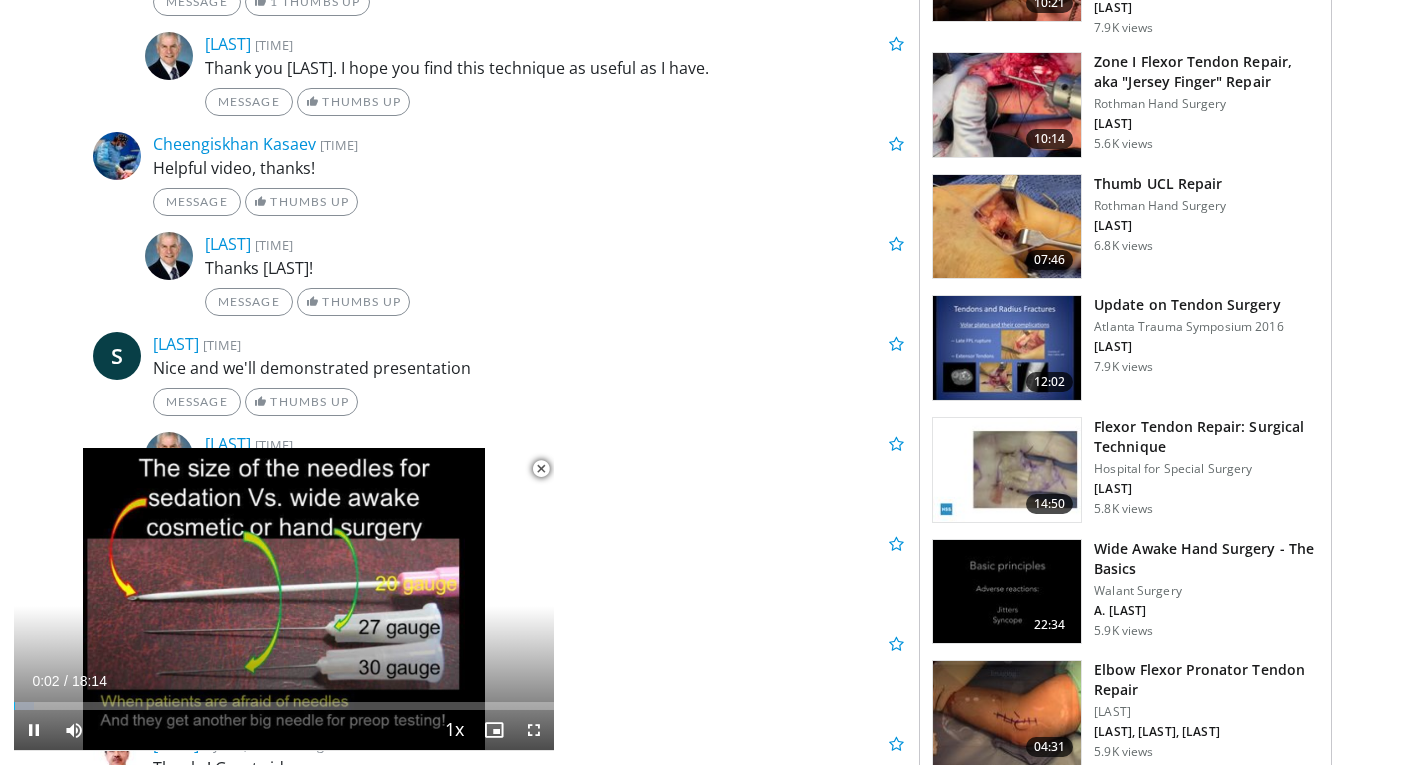 click at bounding box center [541, 469] 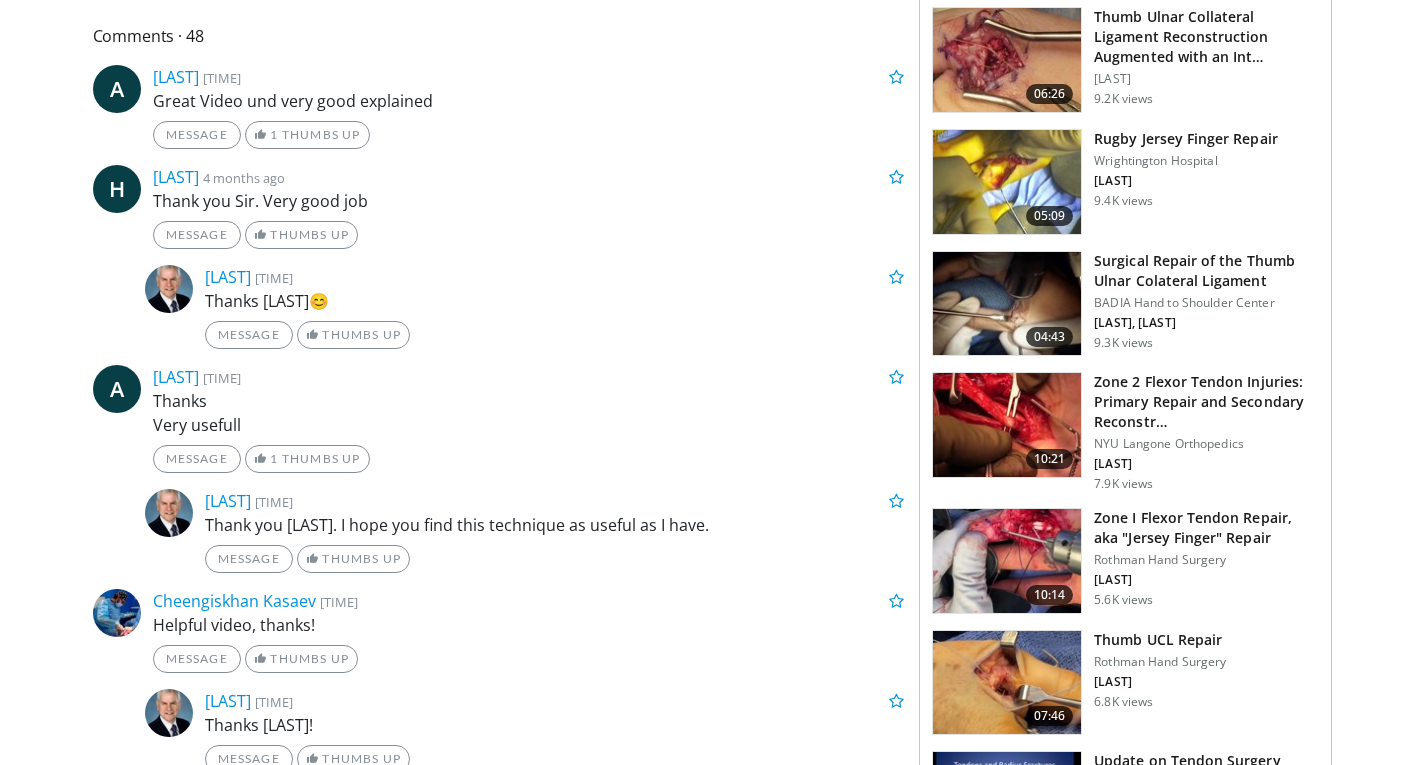 scroll, scrollTop: 1346, scrollLeft: 0, axis: vertical 